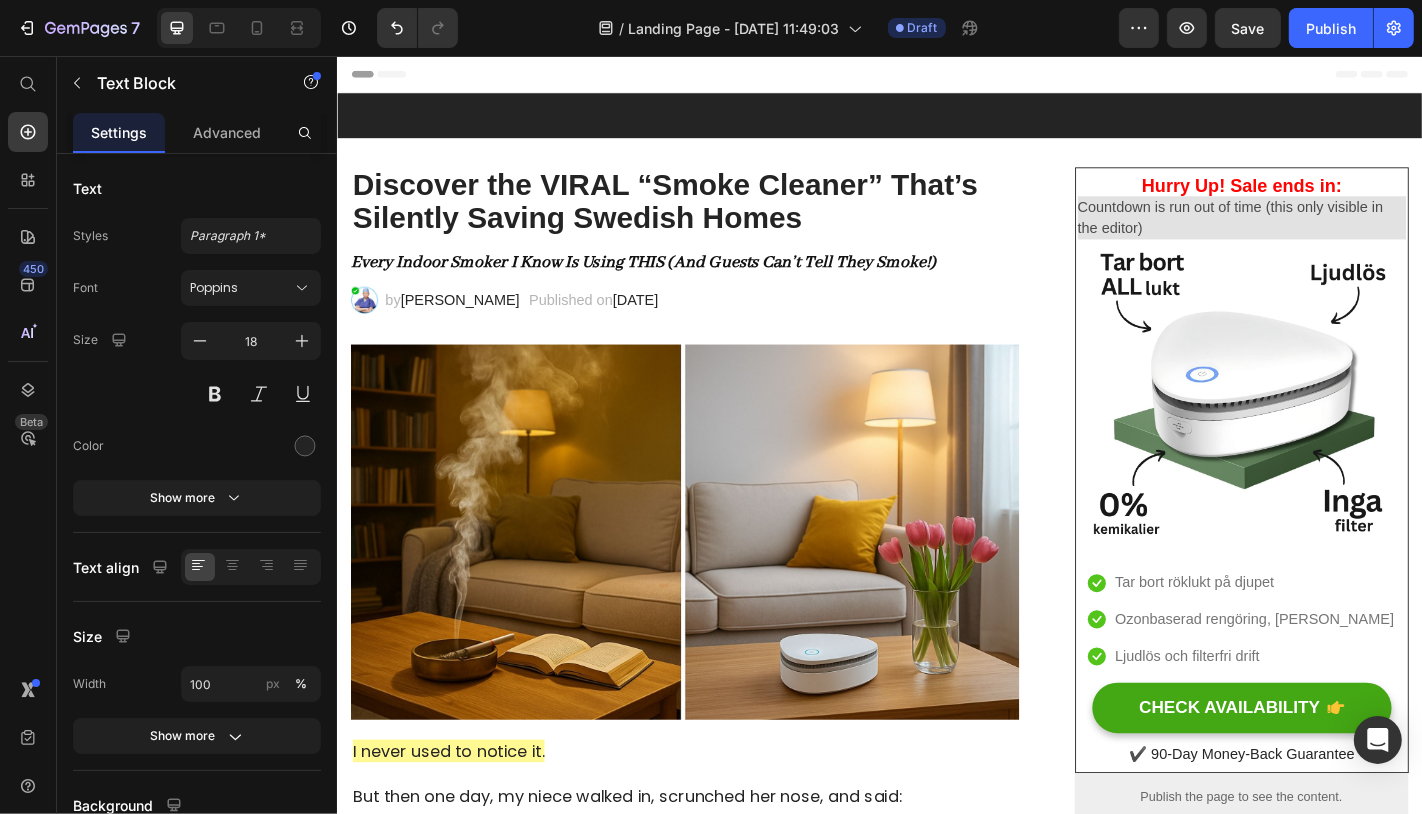 scroll, scrollTop: 4336, scrollLeft: 0, axis: vertical 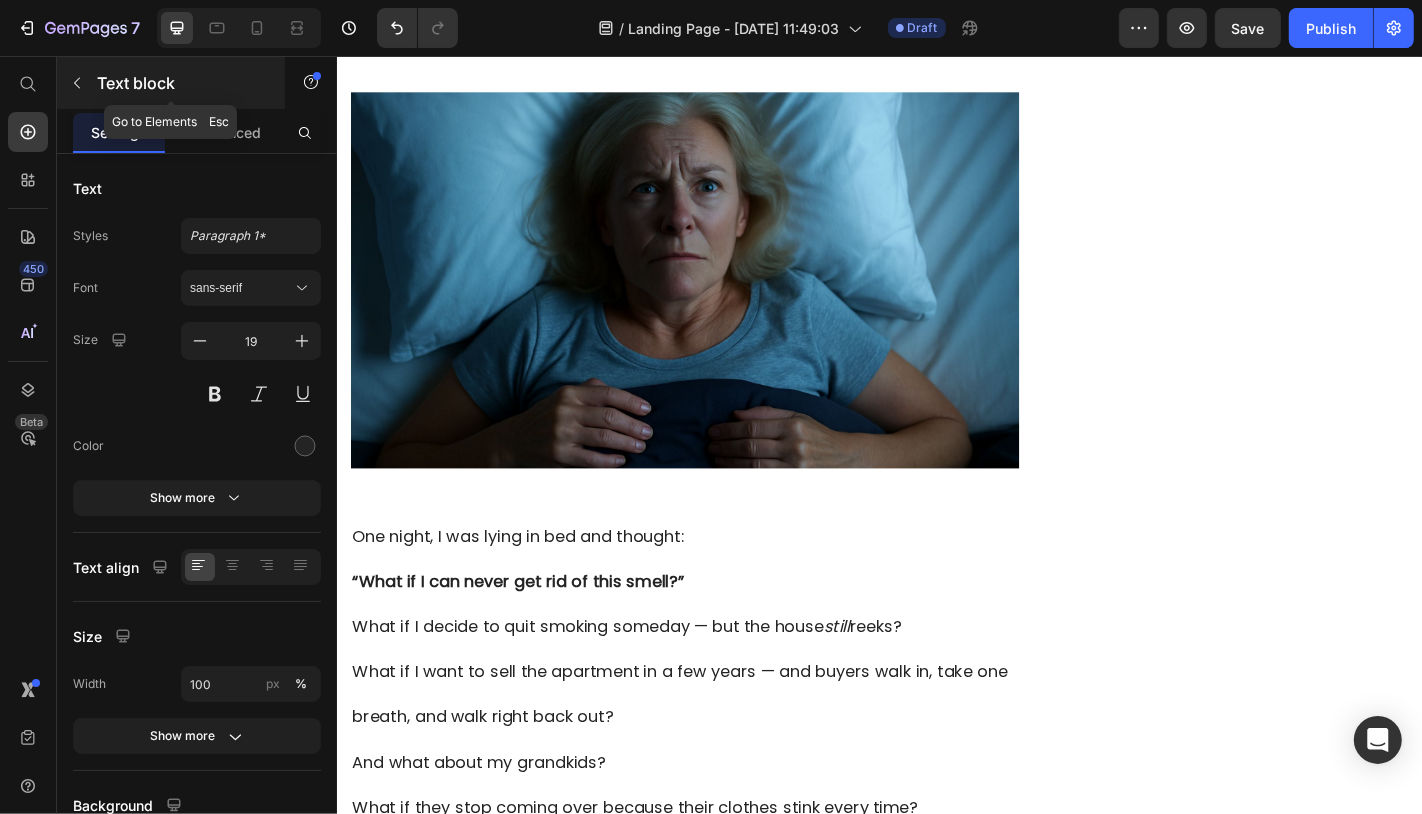 click 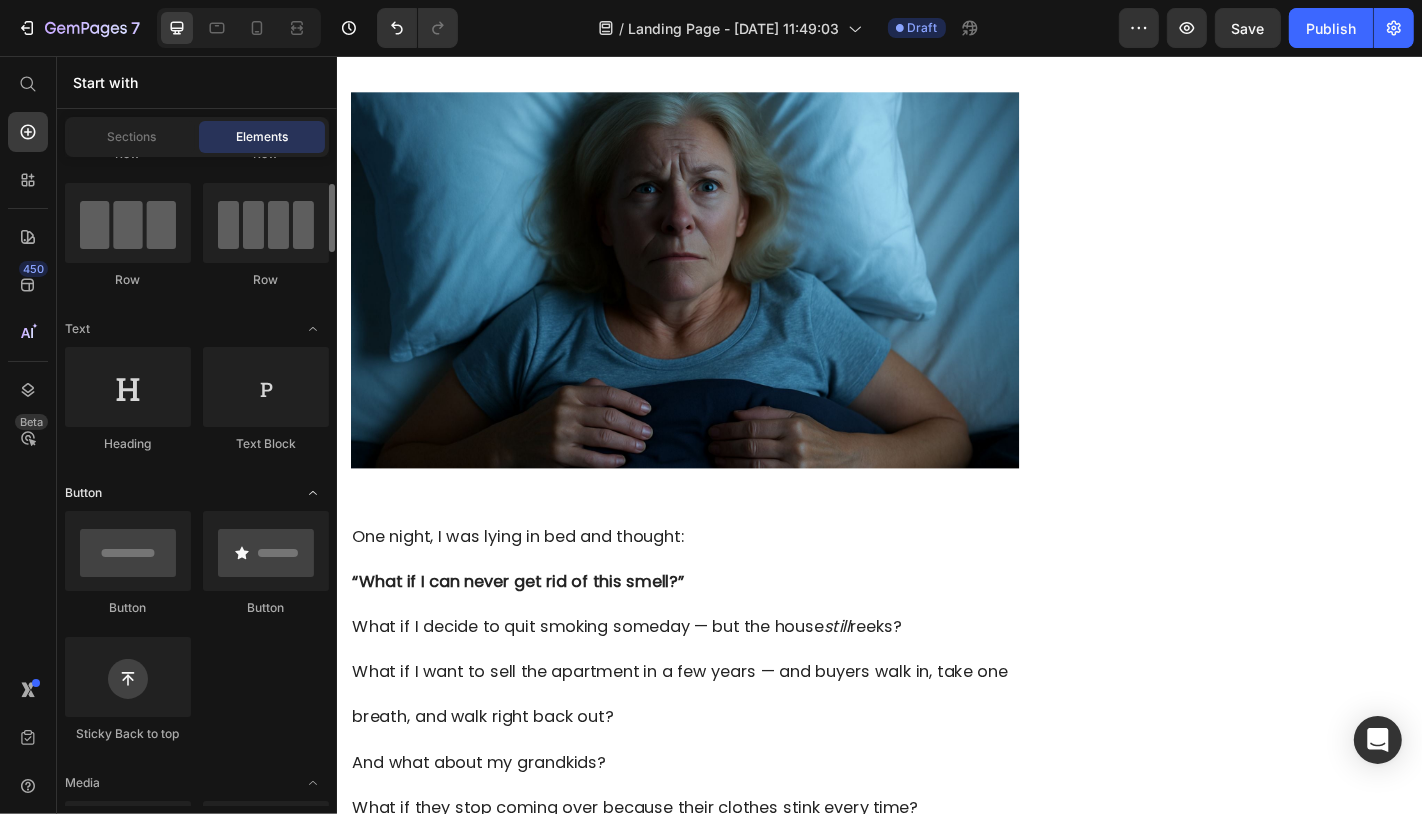 scroll, scrollTop: 131, scrollLeft: 0, axis: vertical 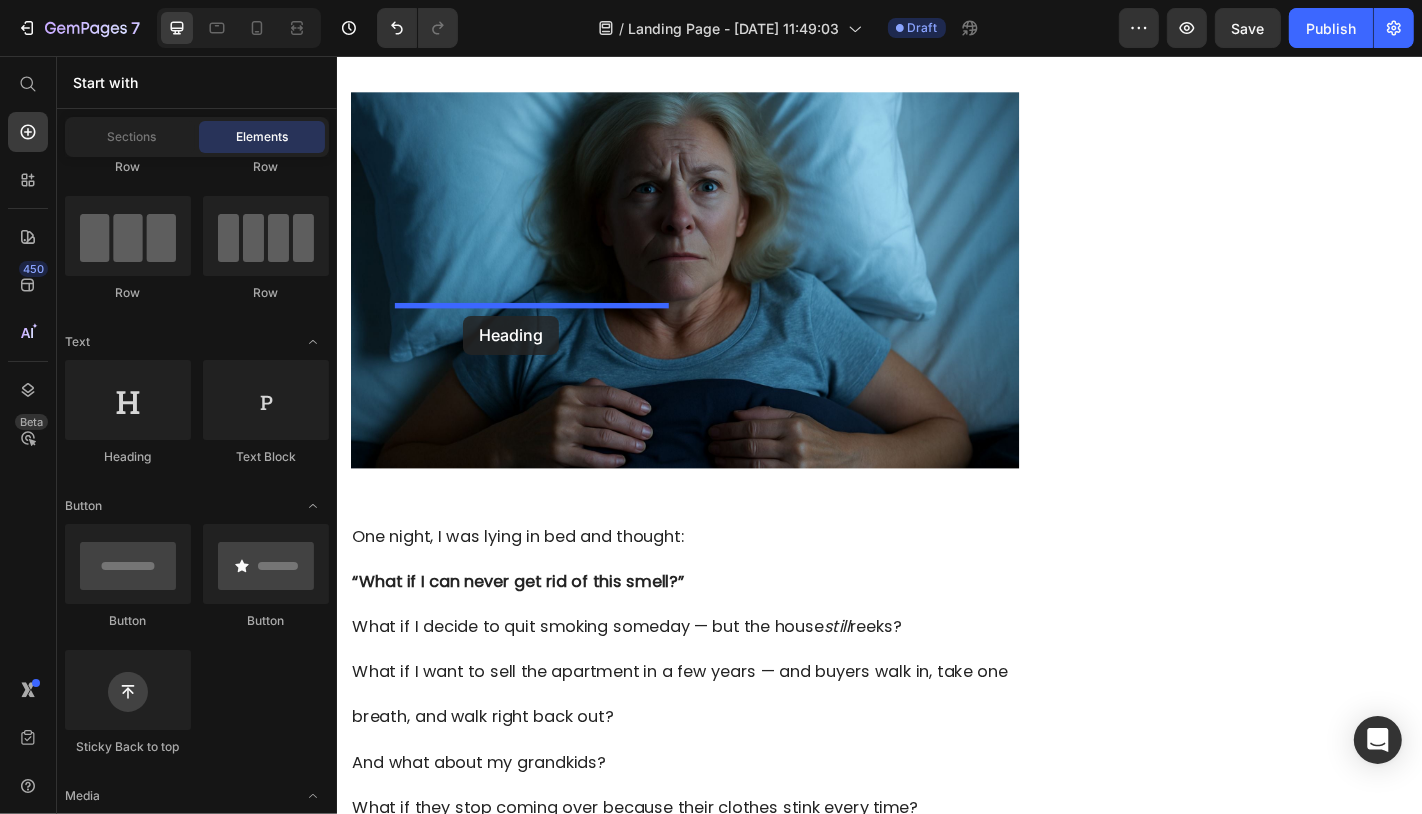 drag, startPoint x: 471, startPoint y: 426, endPoint x: 475, endPoint y: 343, distance: 83.09633 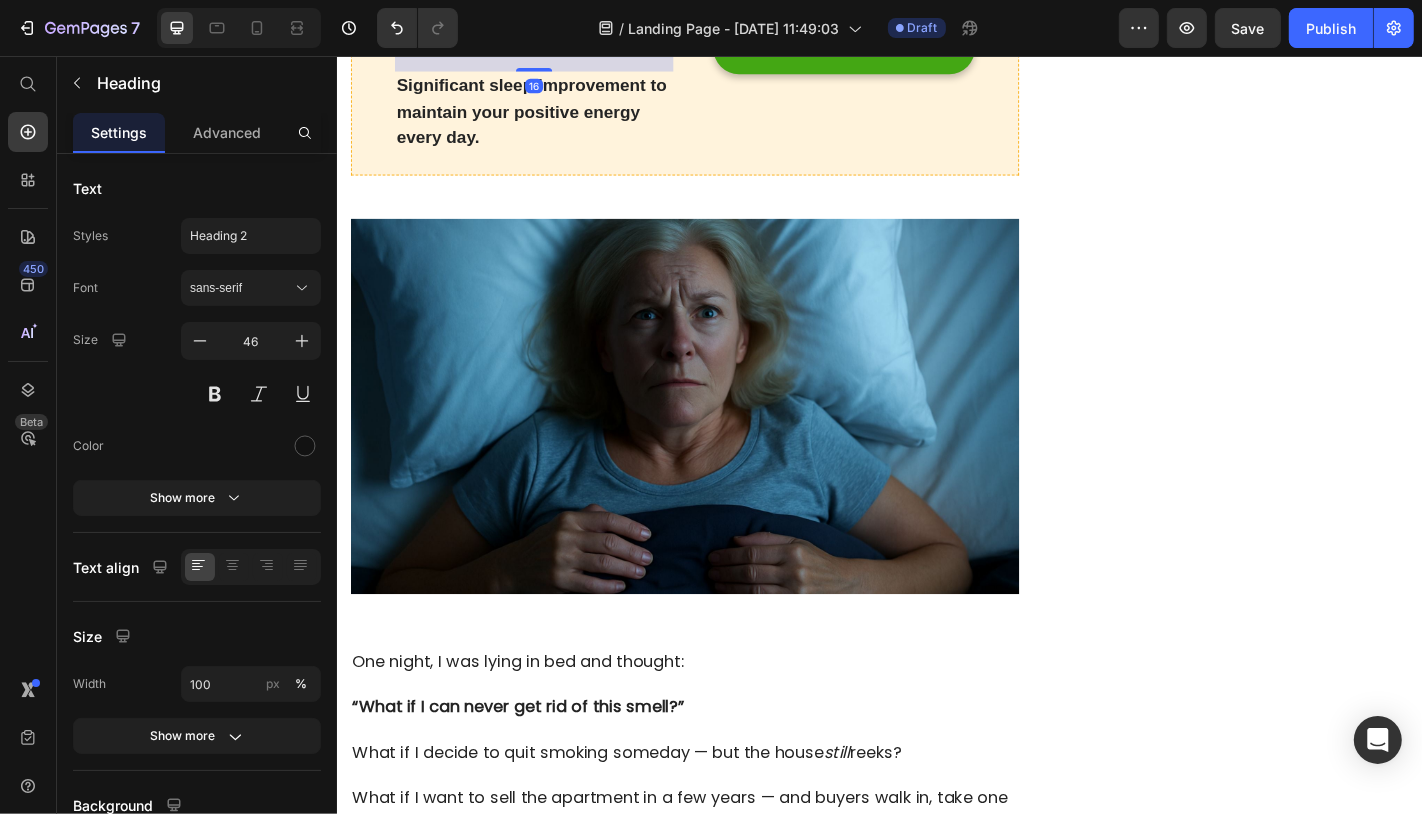 click on "Your heading text goes here" at bounding box center [554, -4] 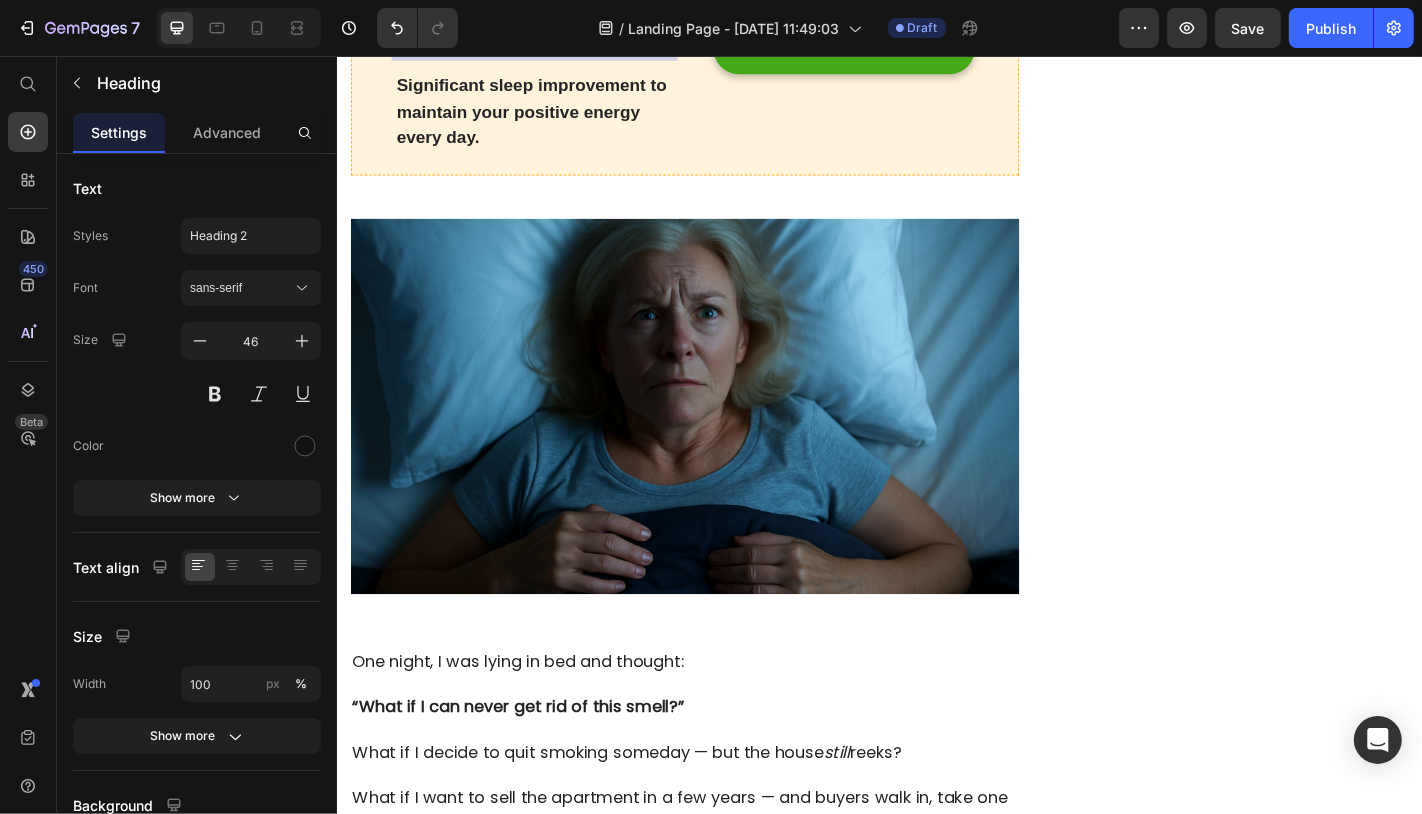click on "Your heading text goes here" at bounding box center (554, -4) 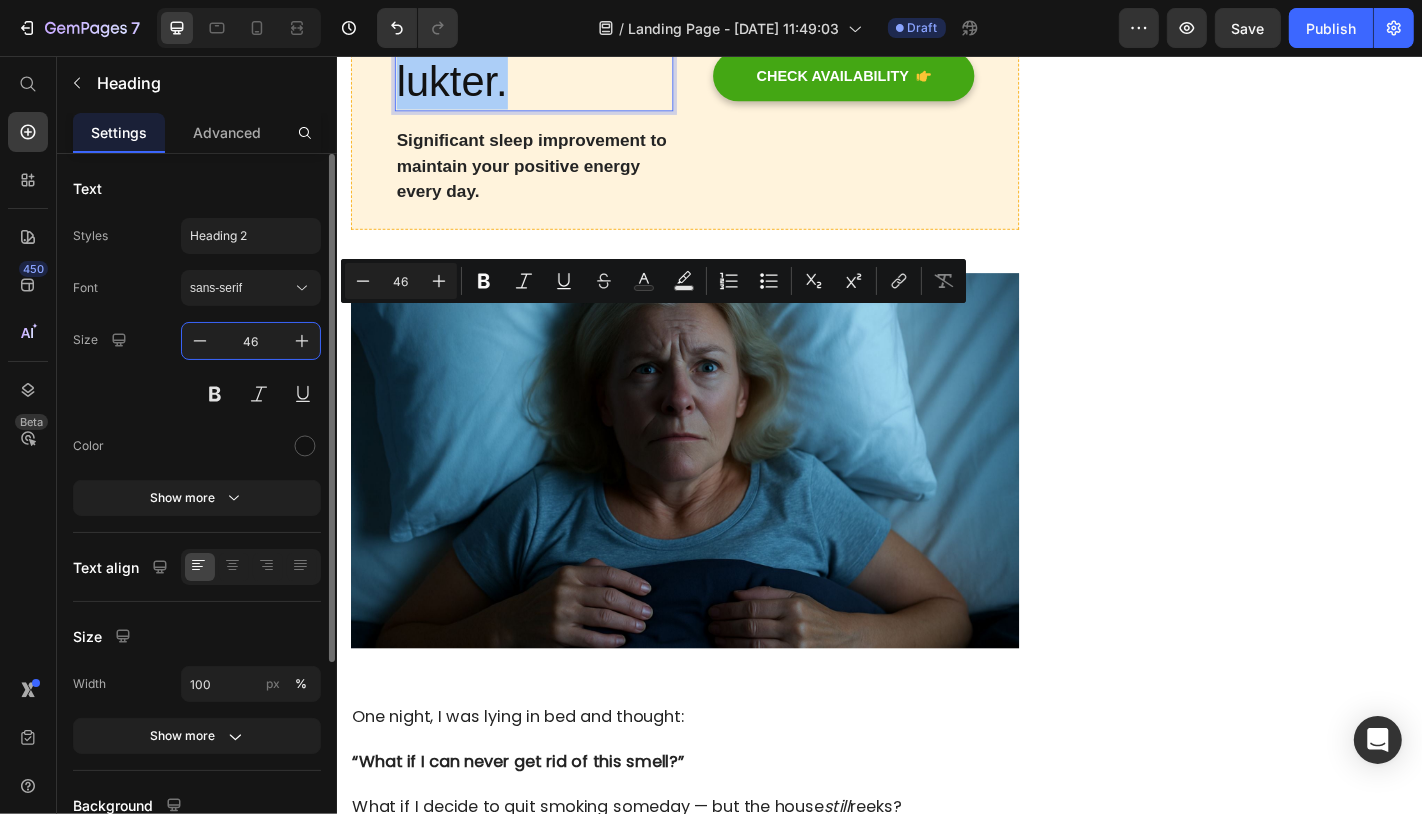 click on "46" at bounding box center [251, 341] 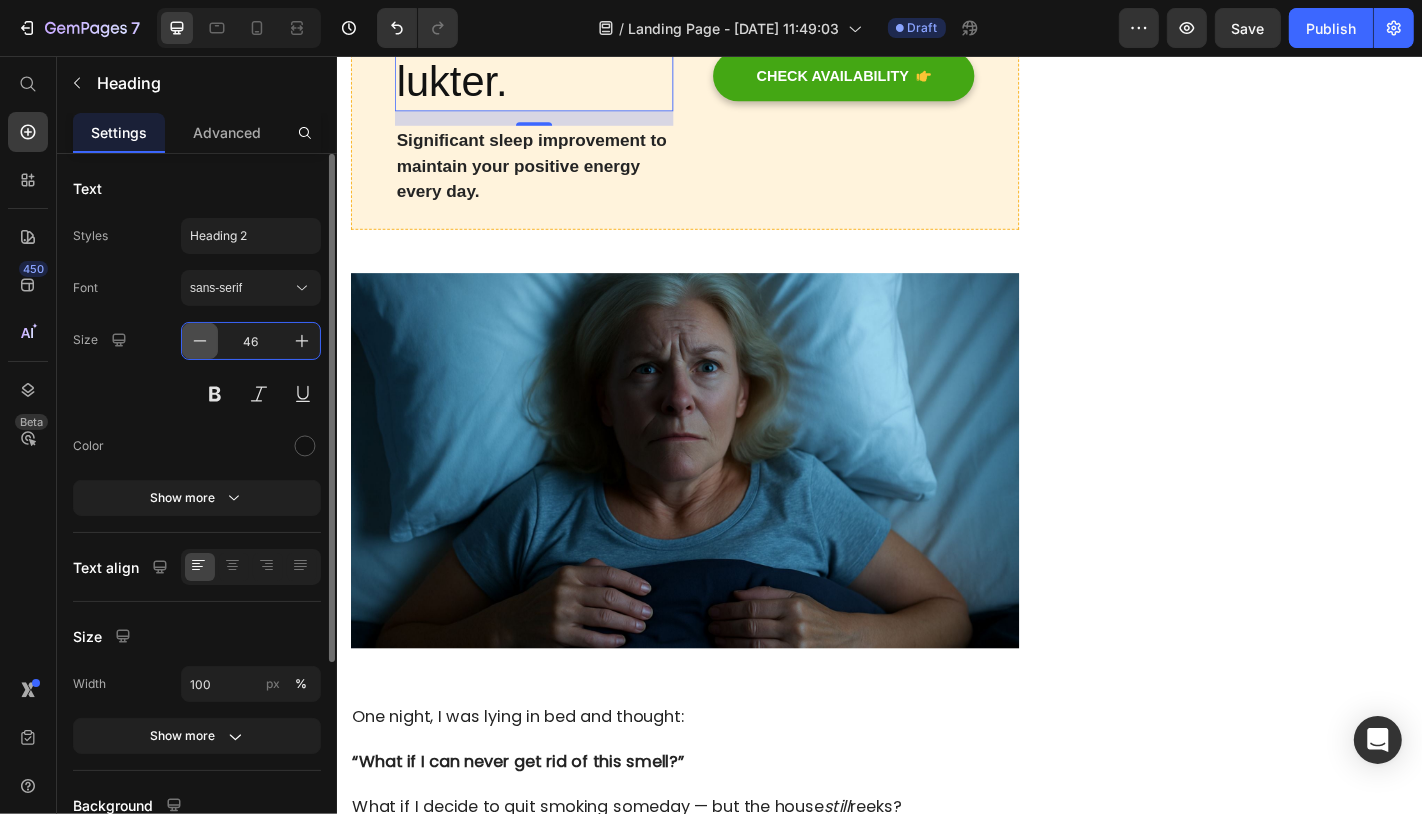 click 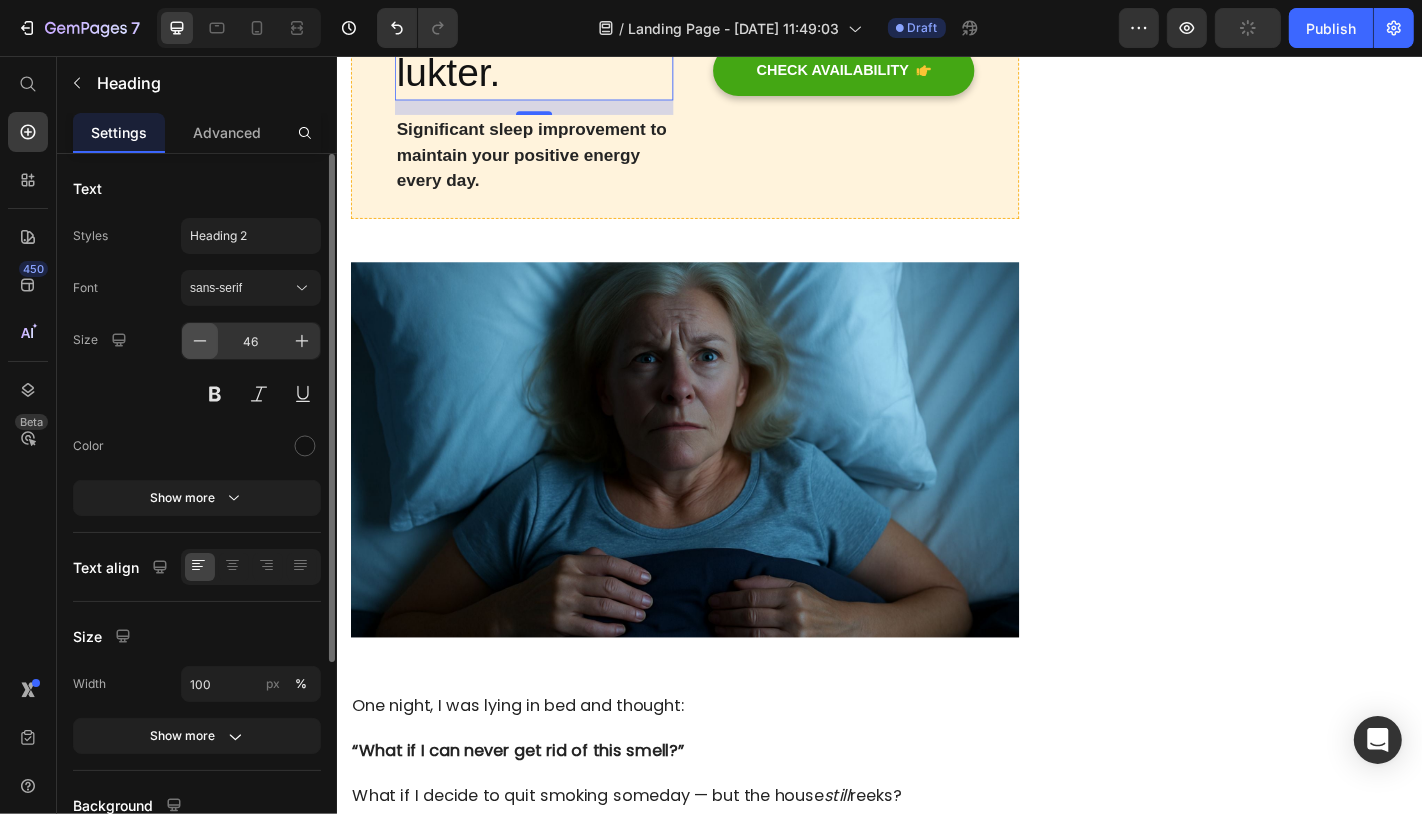 click 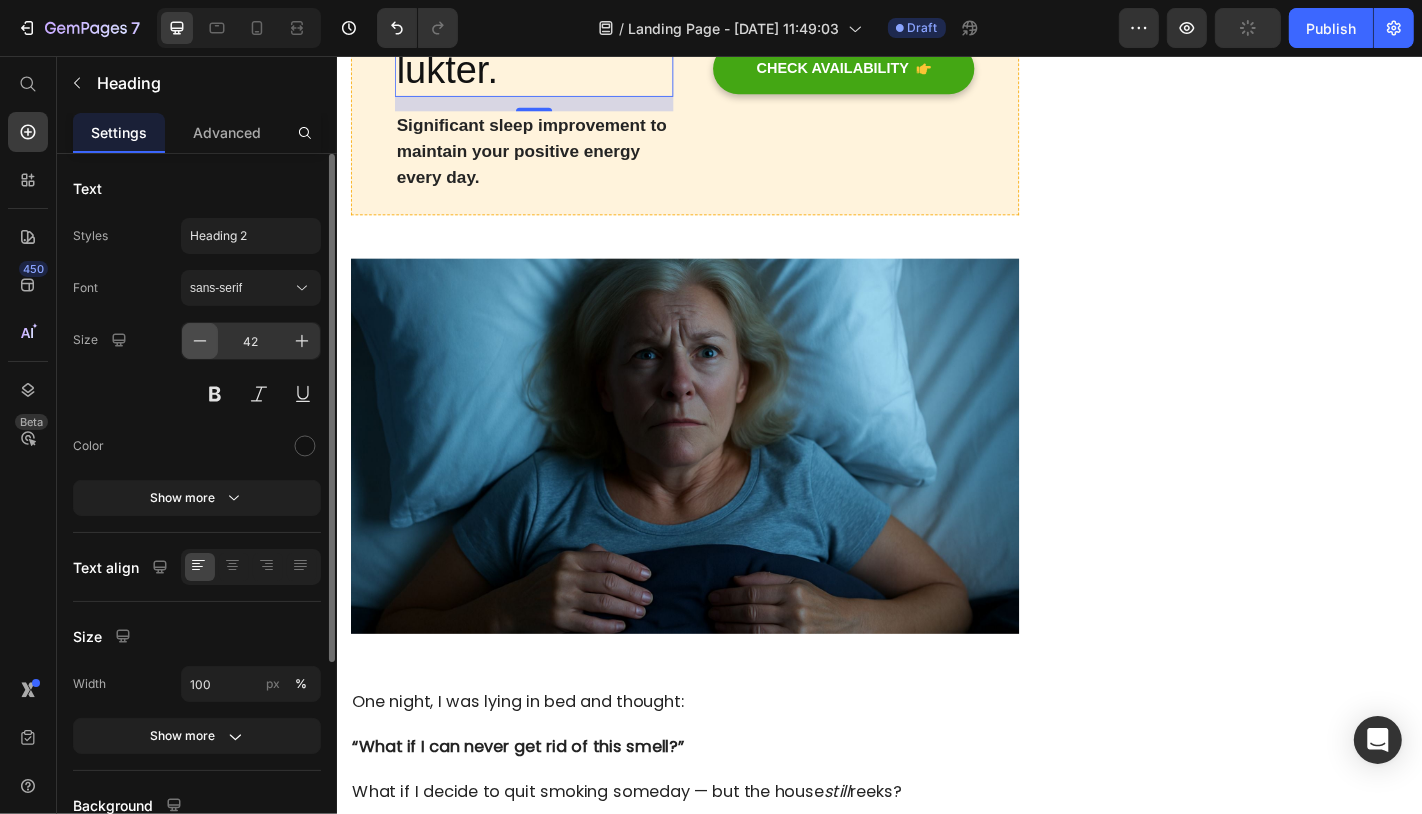 click 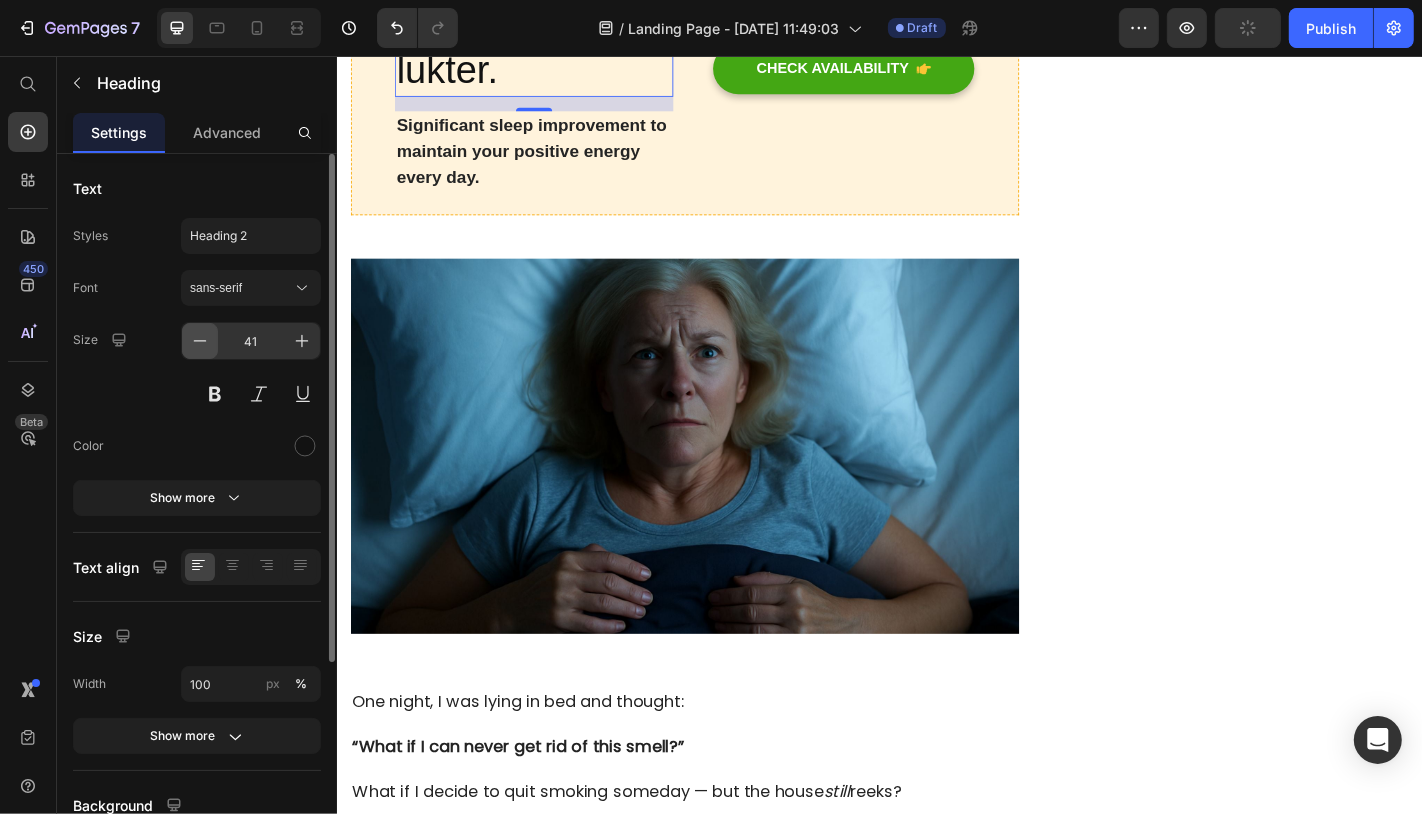 click 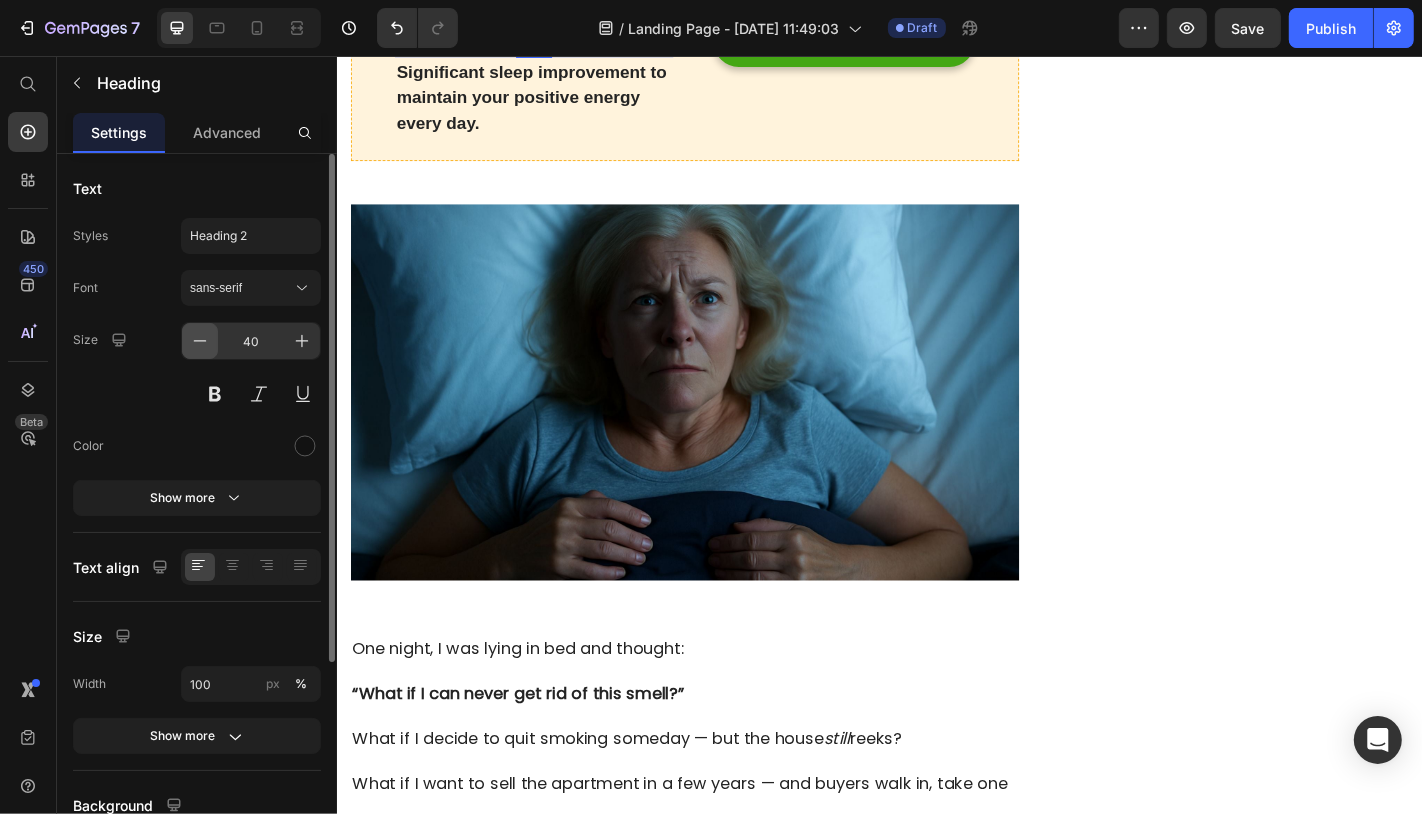 click 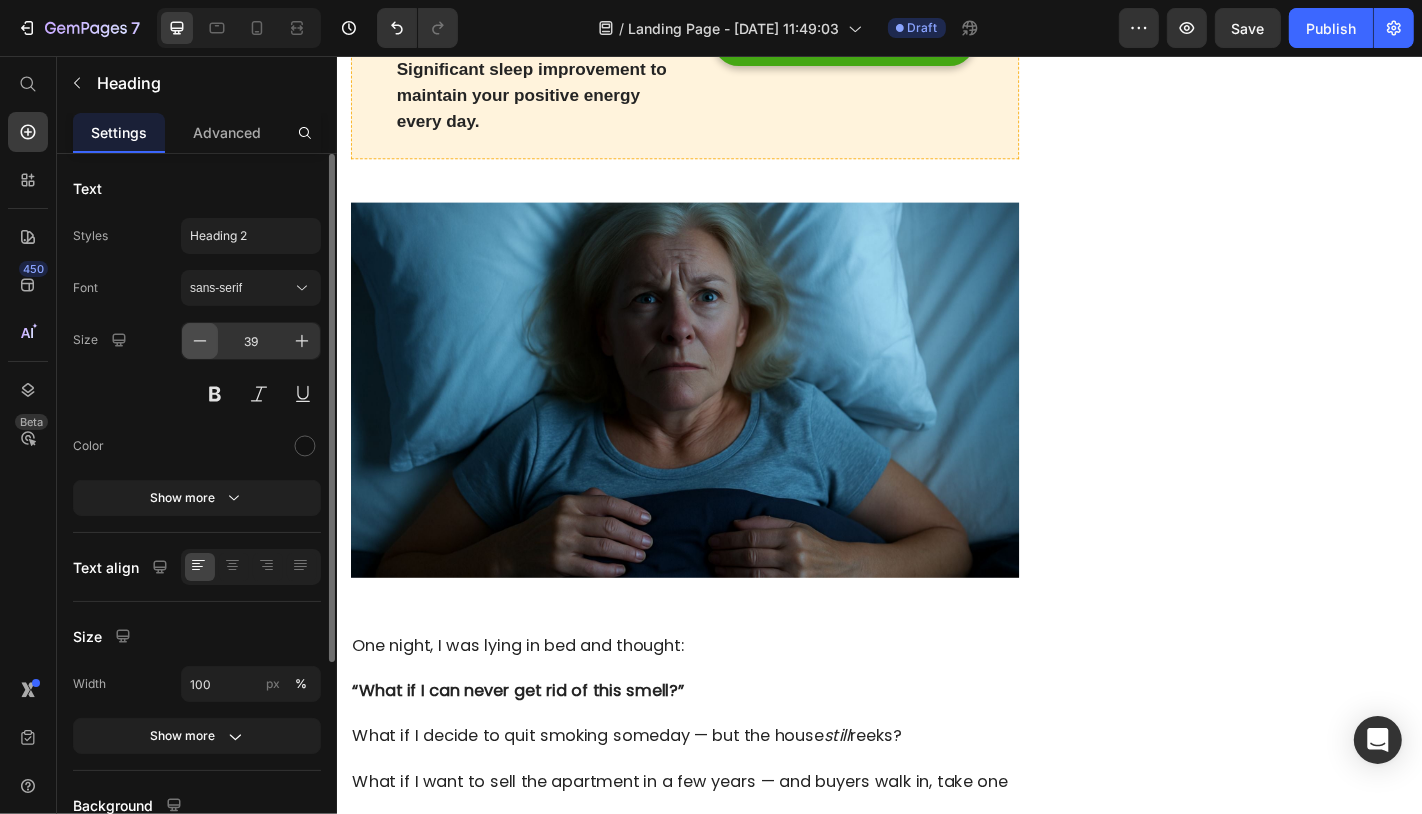 click 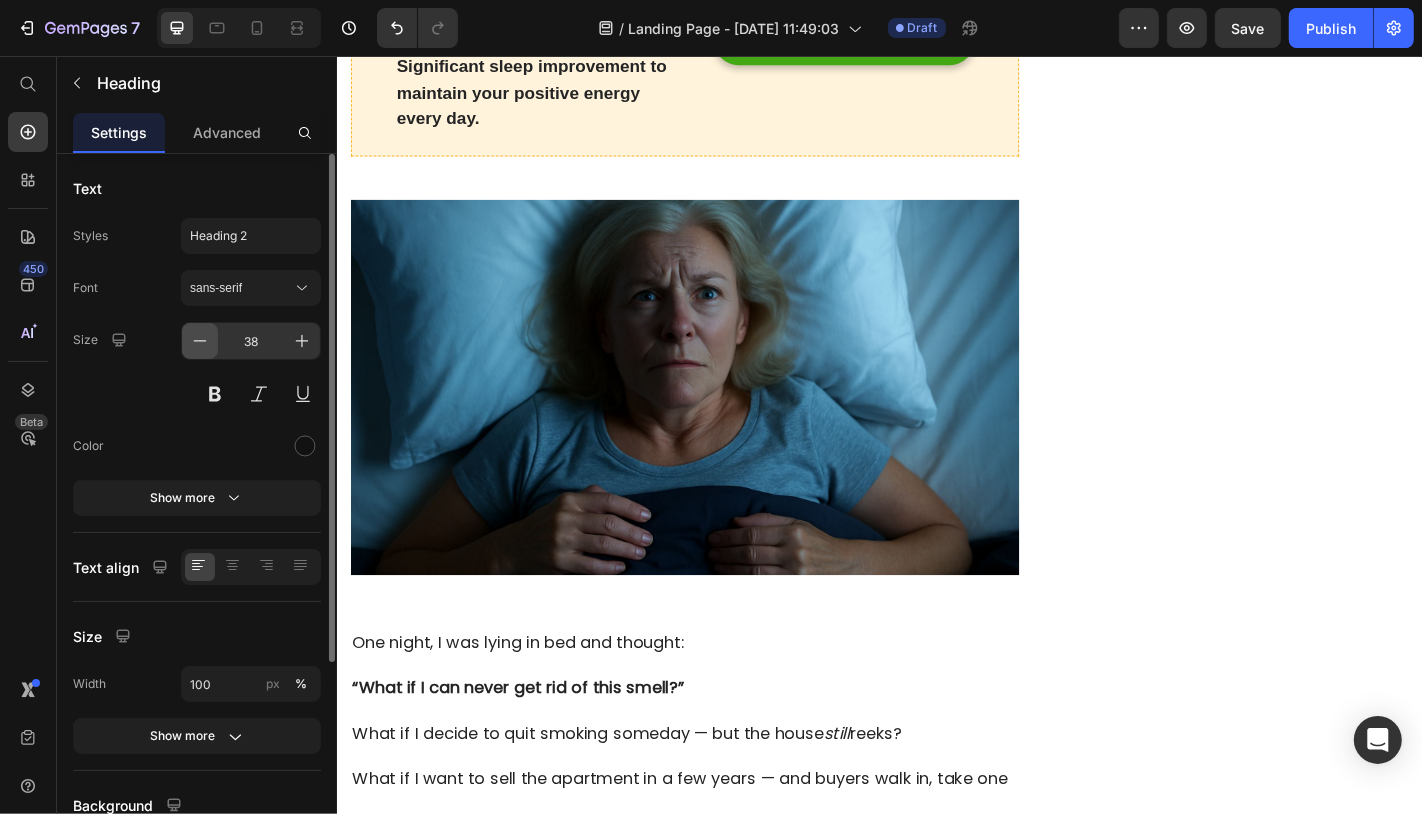 click 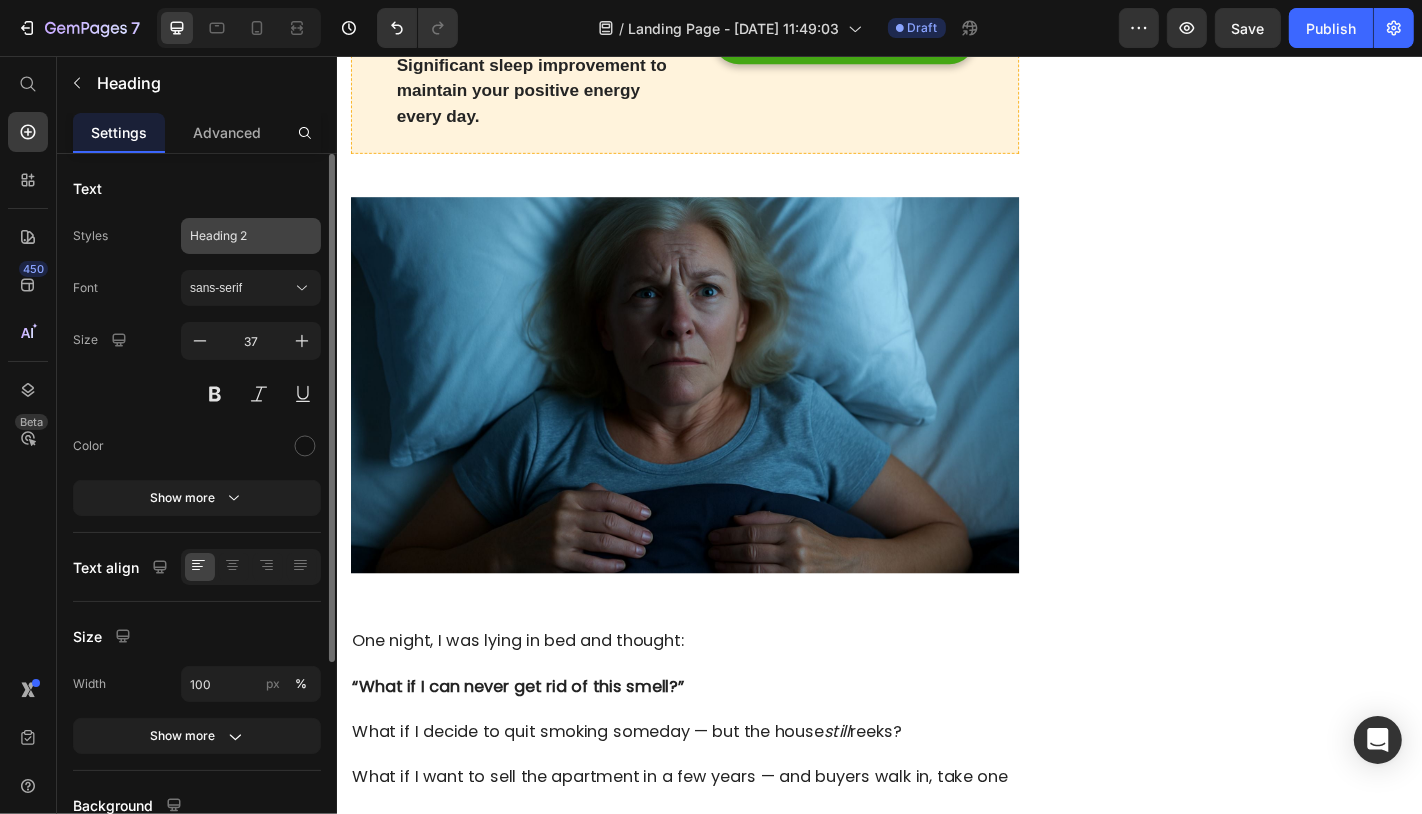 click on "Heading 2" 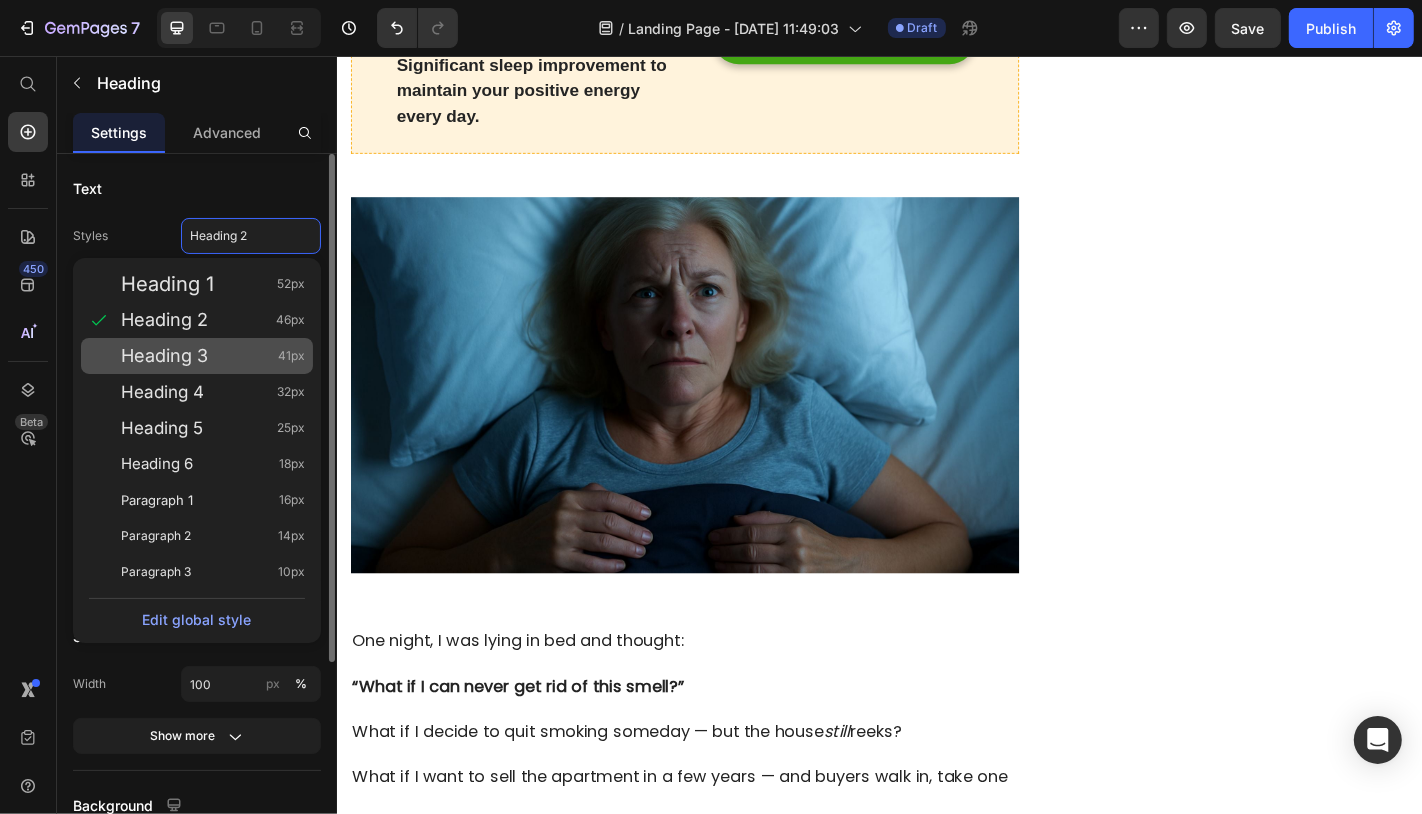 click on "Heading 3 41px" at bounding box center (213, 356) 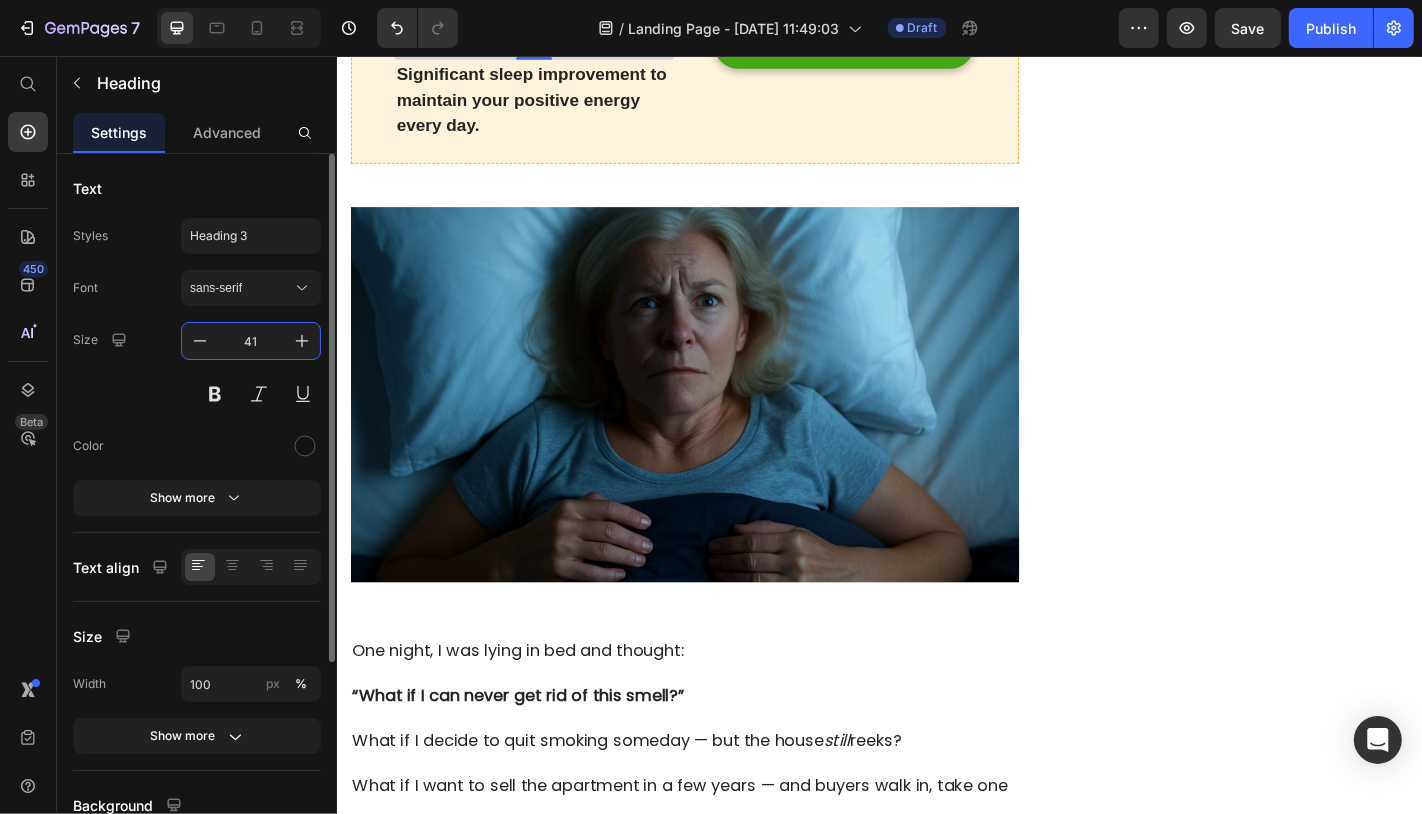 click on "41" at bounding box center (251, 341) 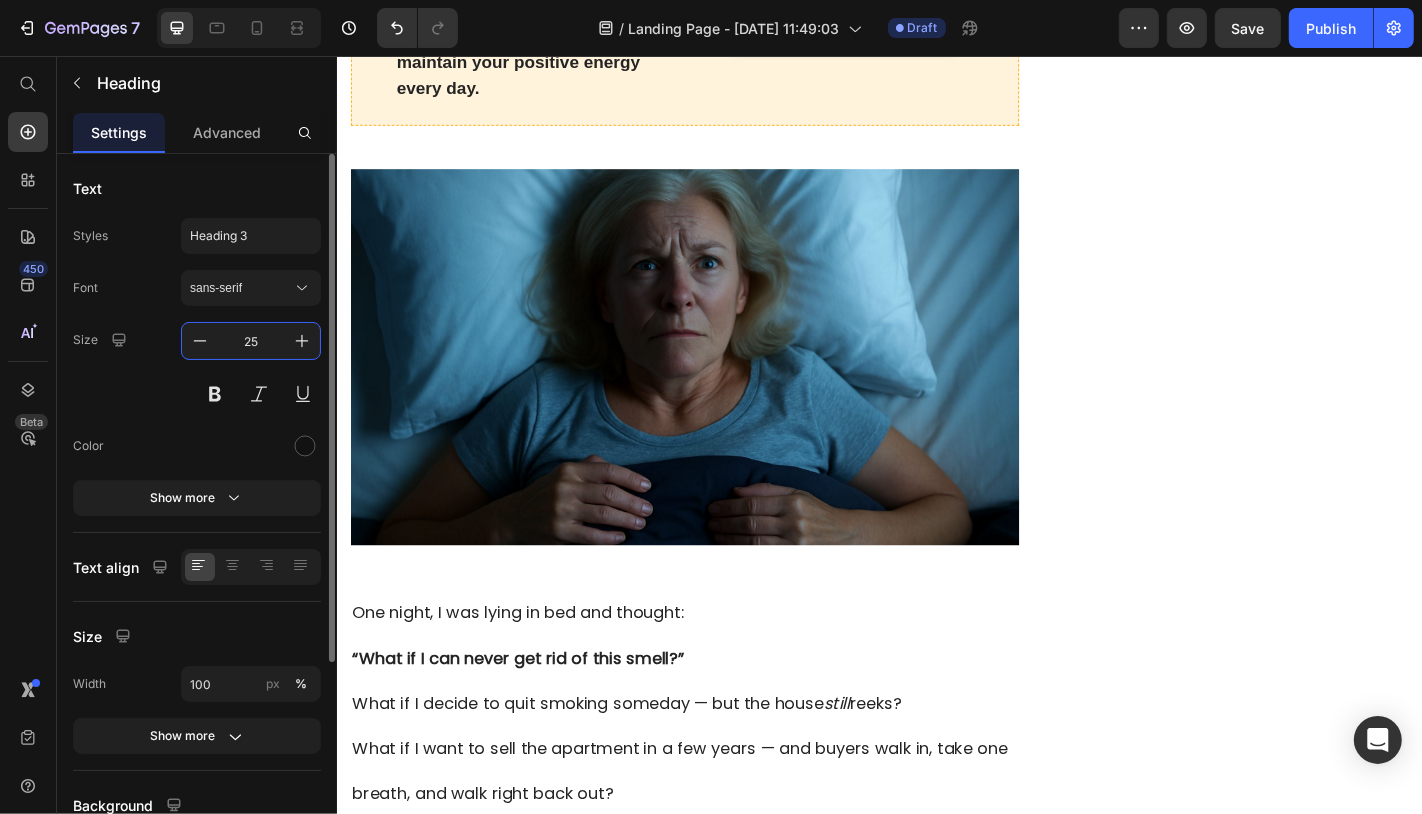 click on "Size 25" at bounding box center [197, 367] 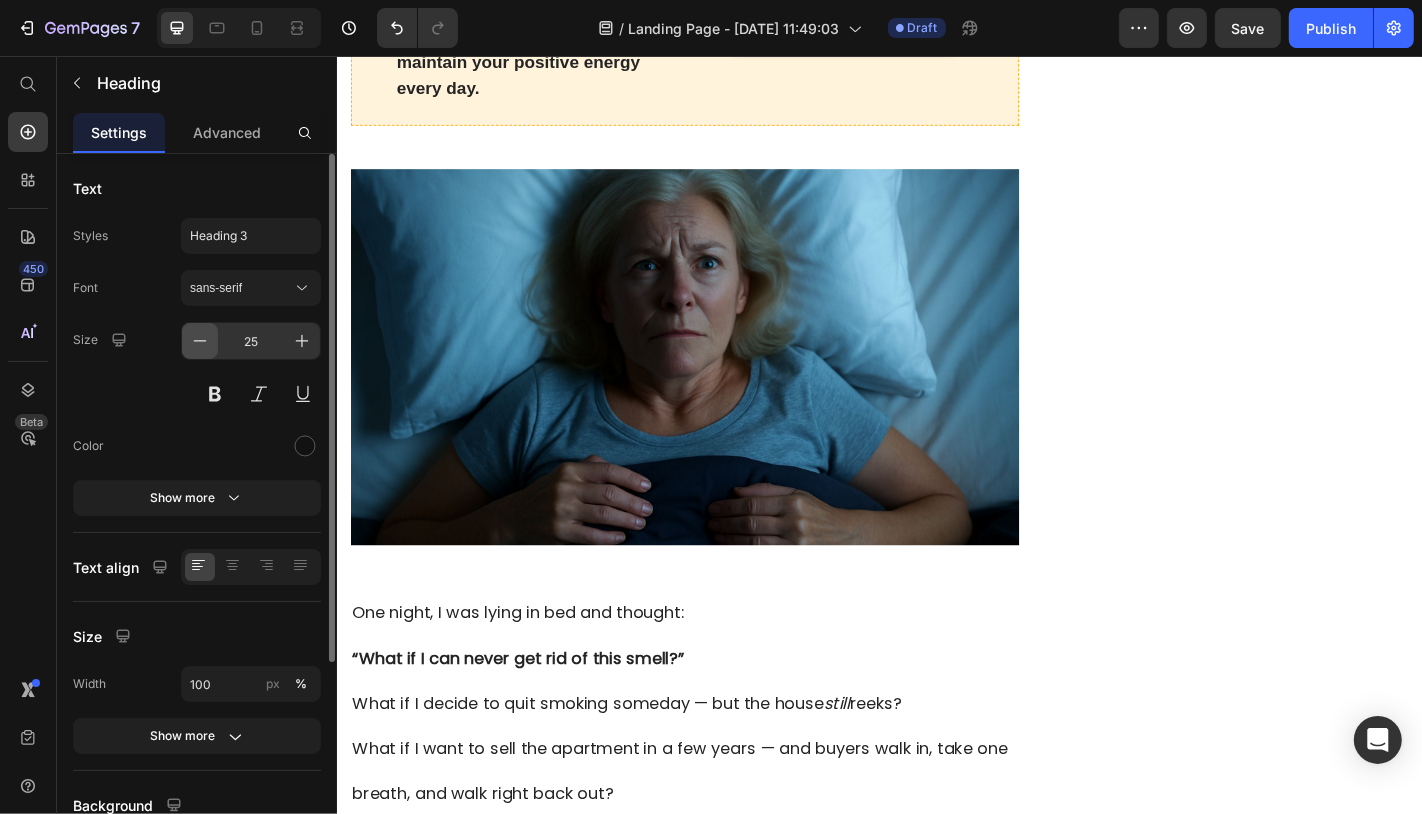 click 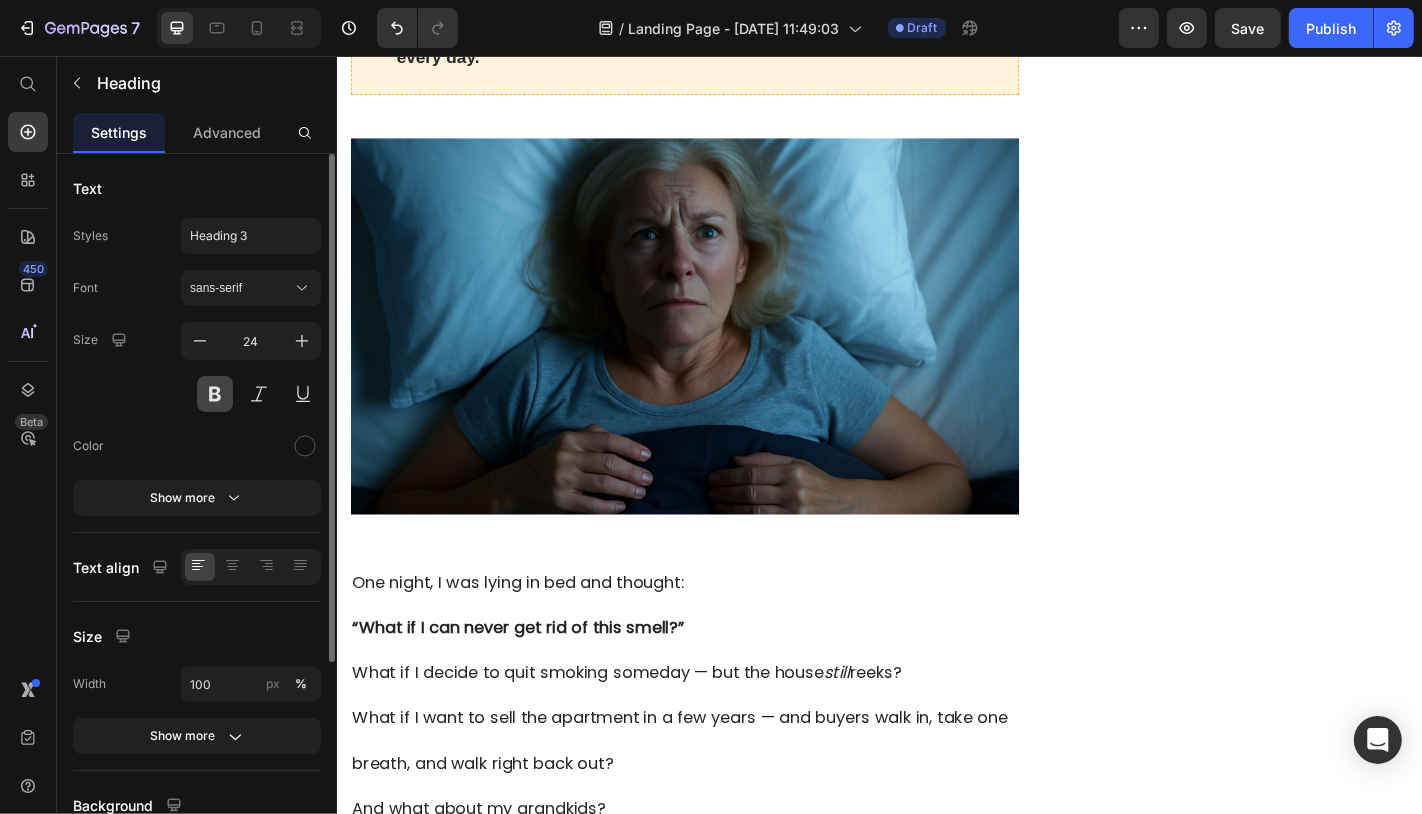 click at bounding box center (215, 394) 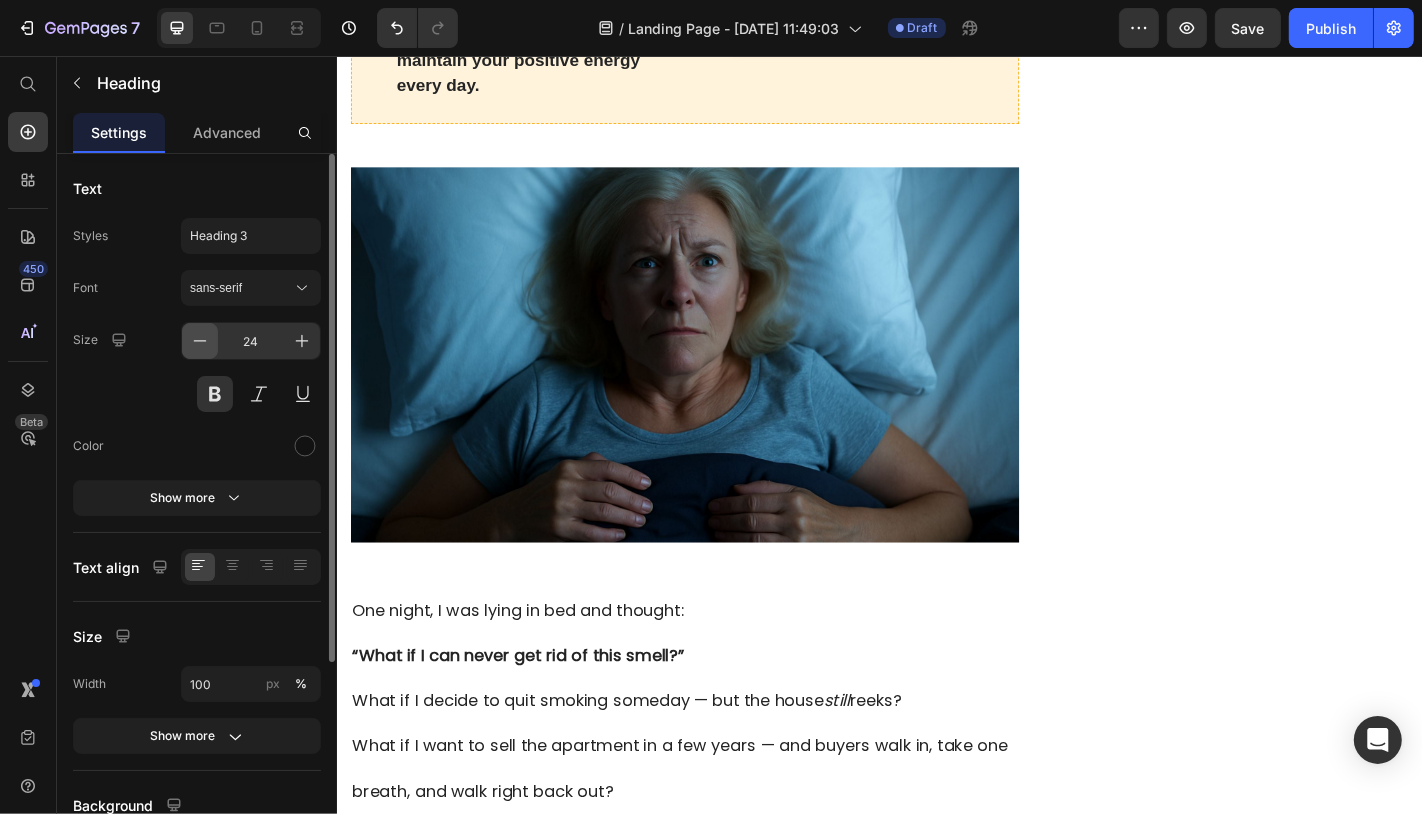 click at bounding box center [200, 341] 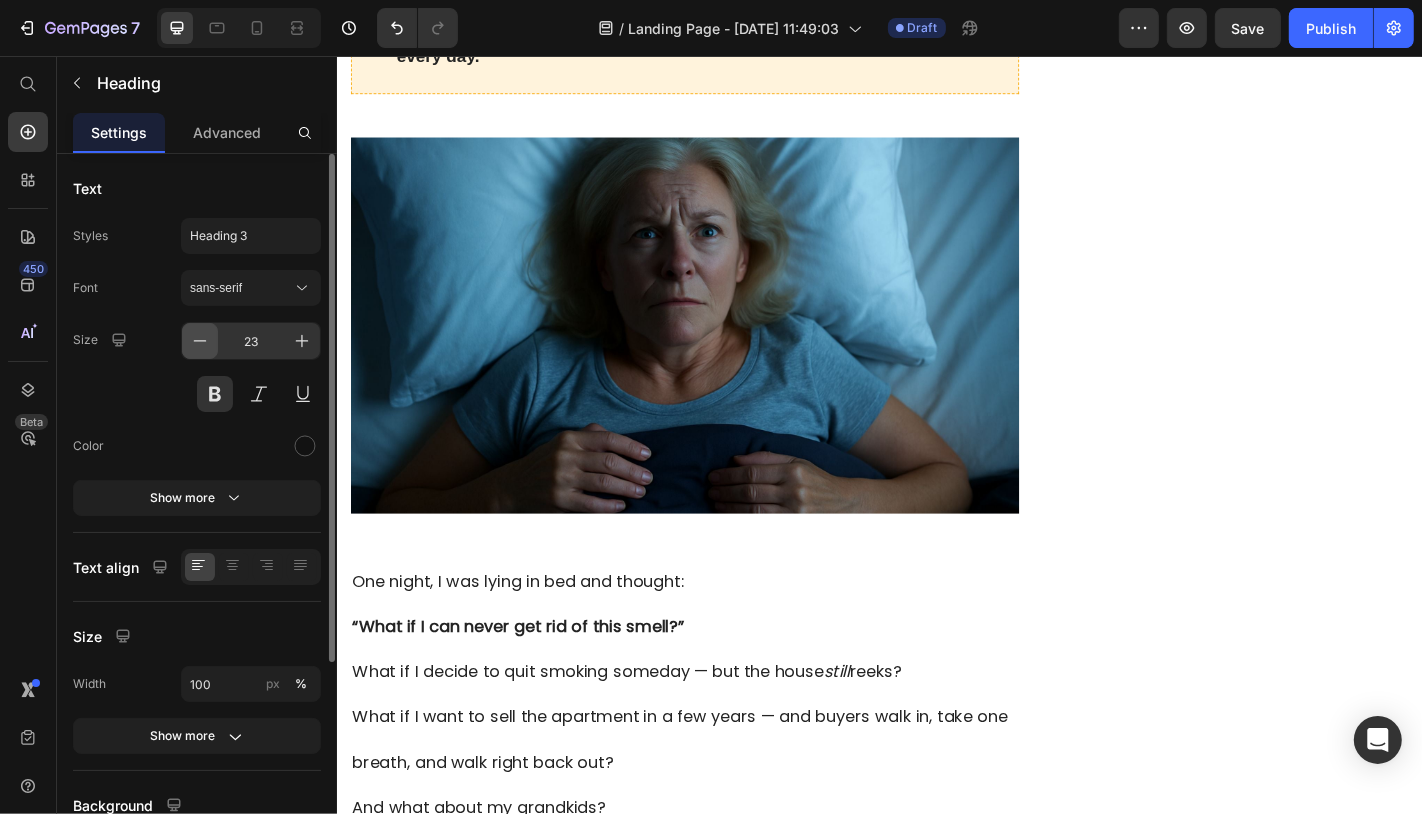 click at bounding box center [200, 341] 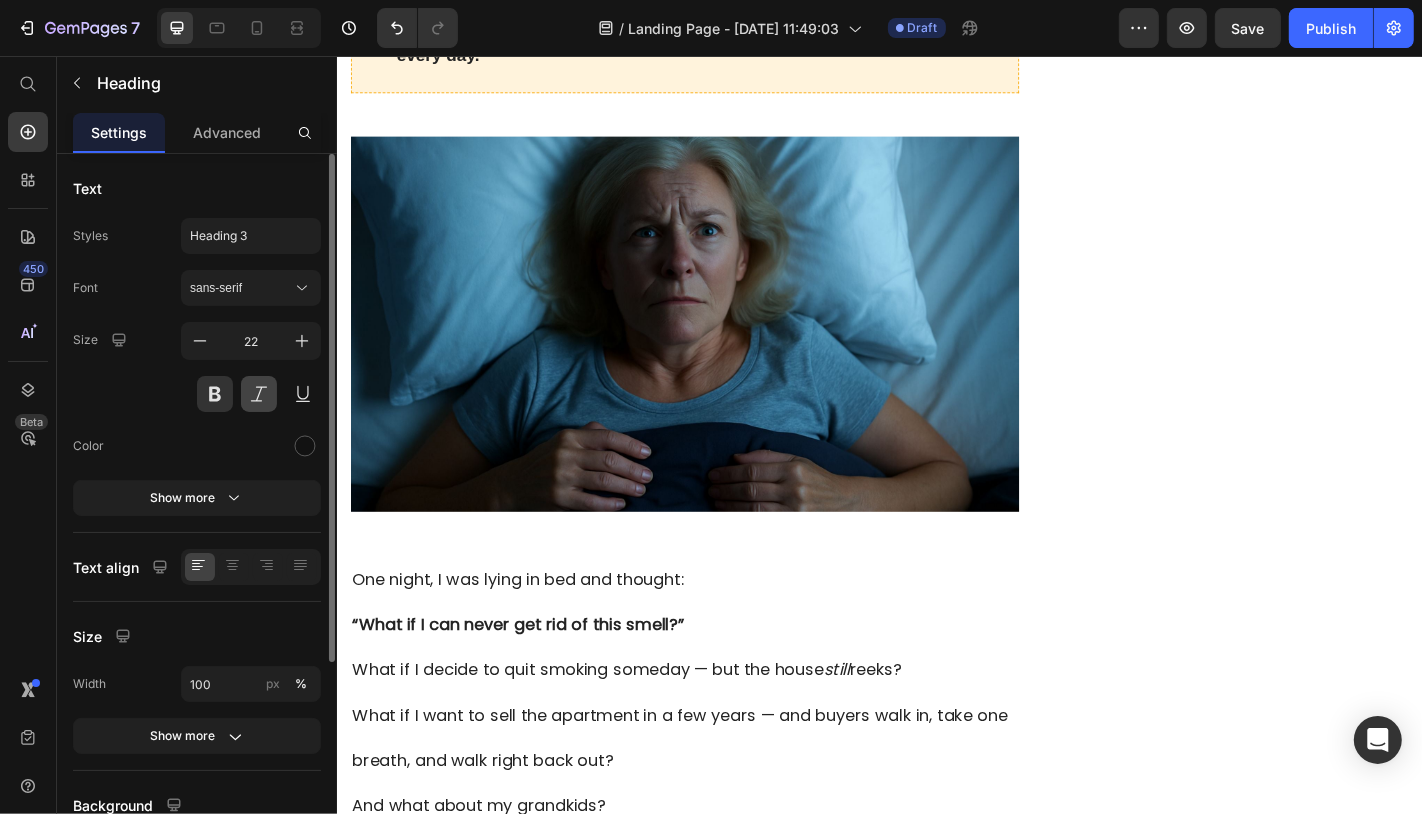 type 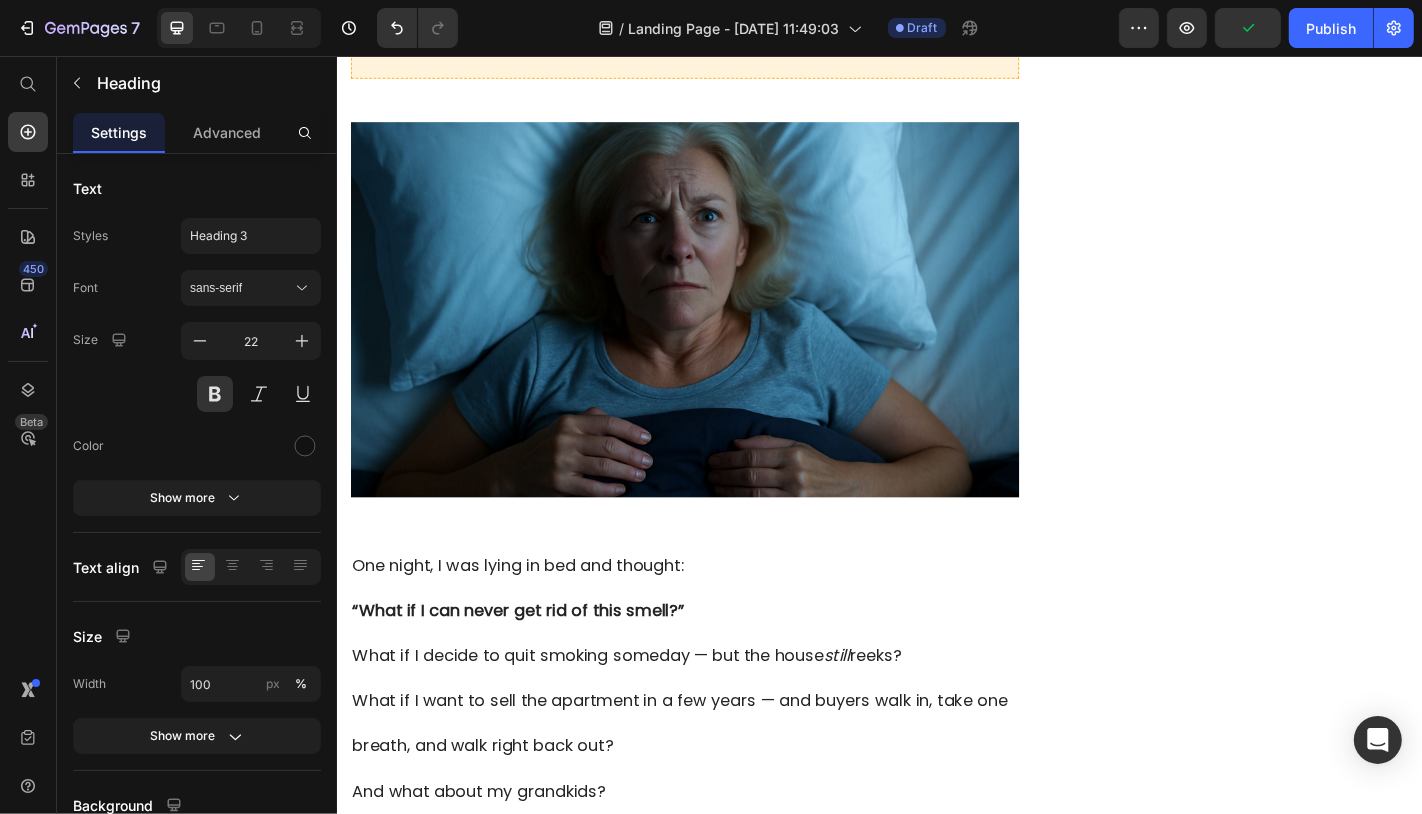 drag, startPoint x: 553, startPoint y: 376, endPoint x: 556, endPoint y: 353, distance: 23.194826 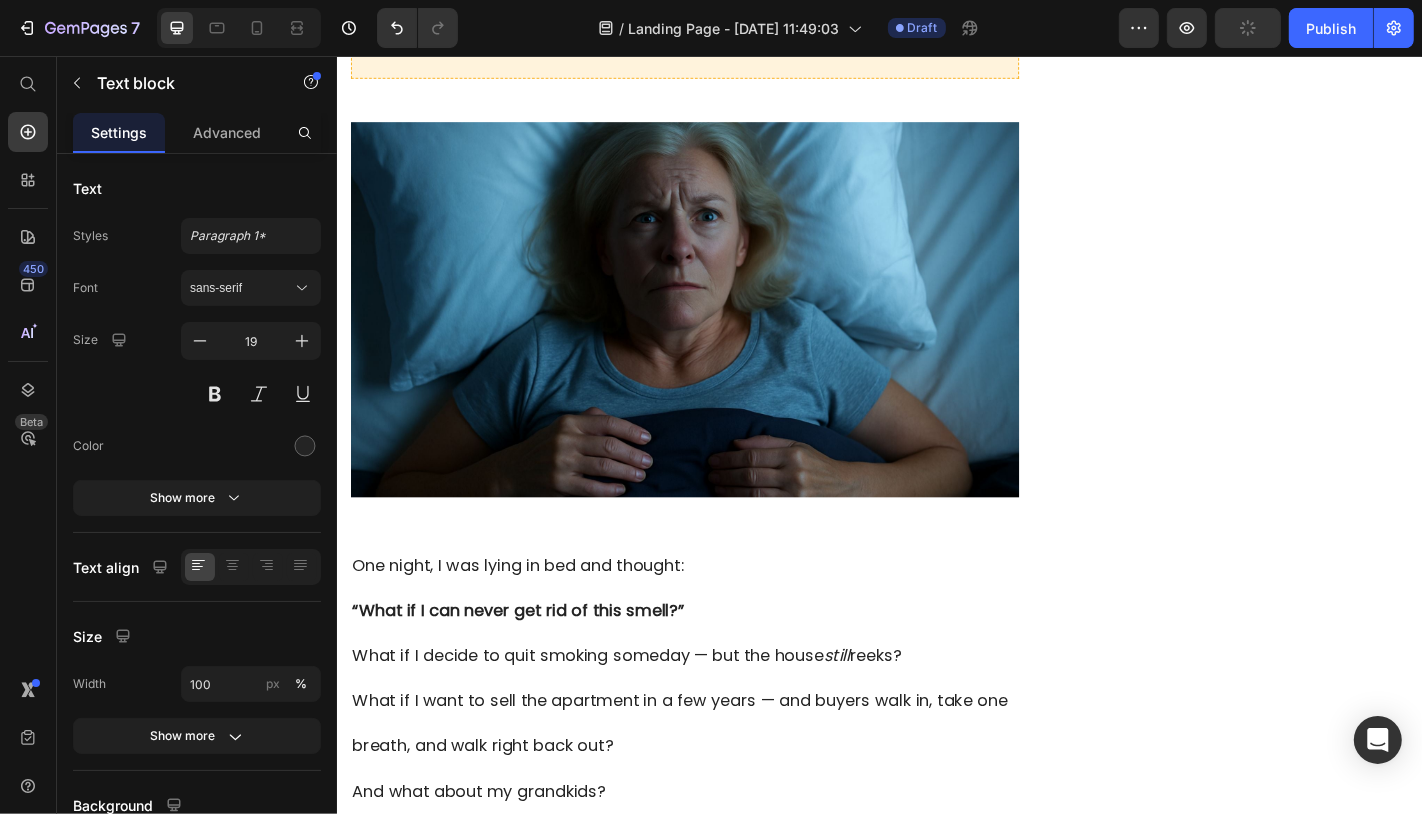 click on "Significant sleep improvement to maintain your positive energy  every day." at bounding box center [554, 11] 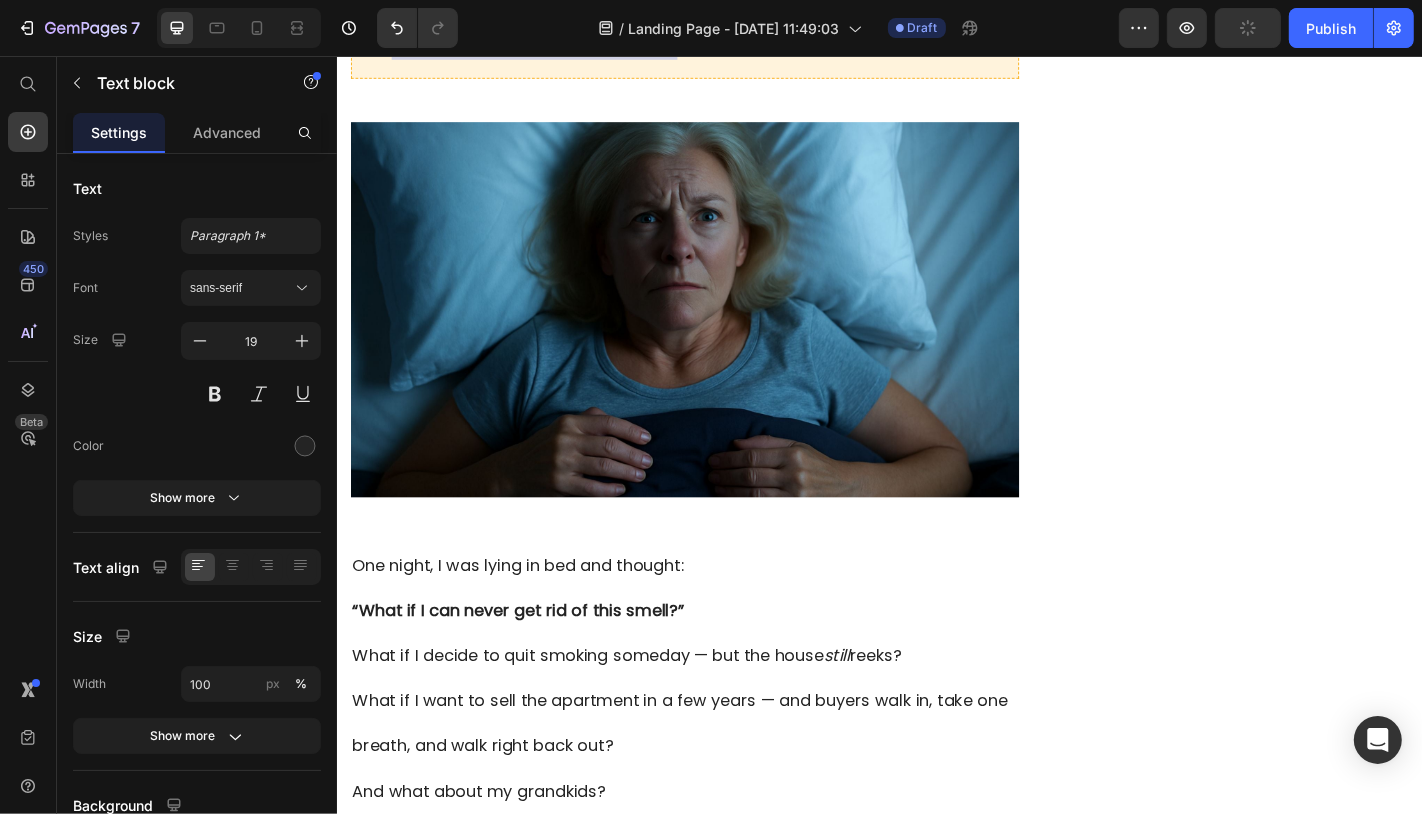 click on "Significant sleep improvement to maintain your positive energy  every day." at bounding box center [554, 11] 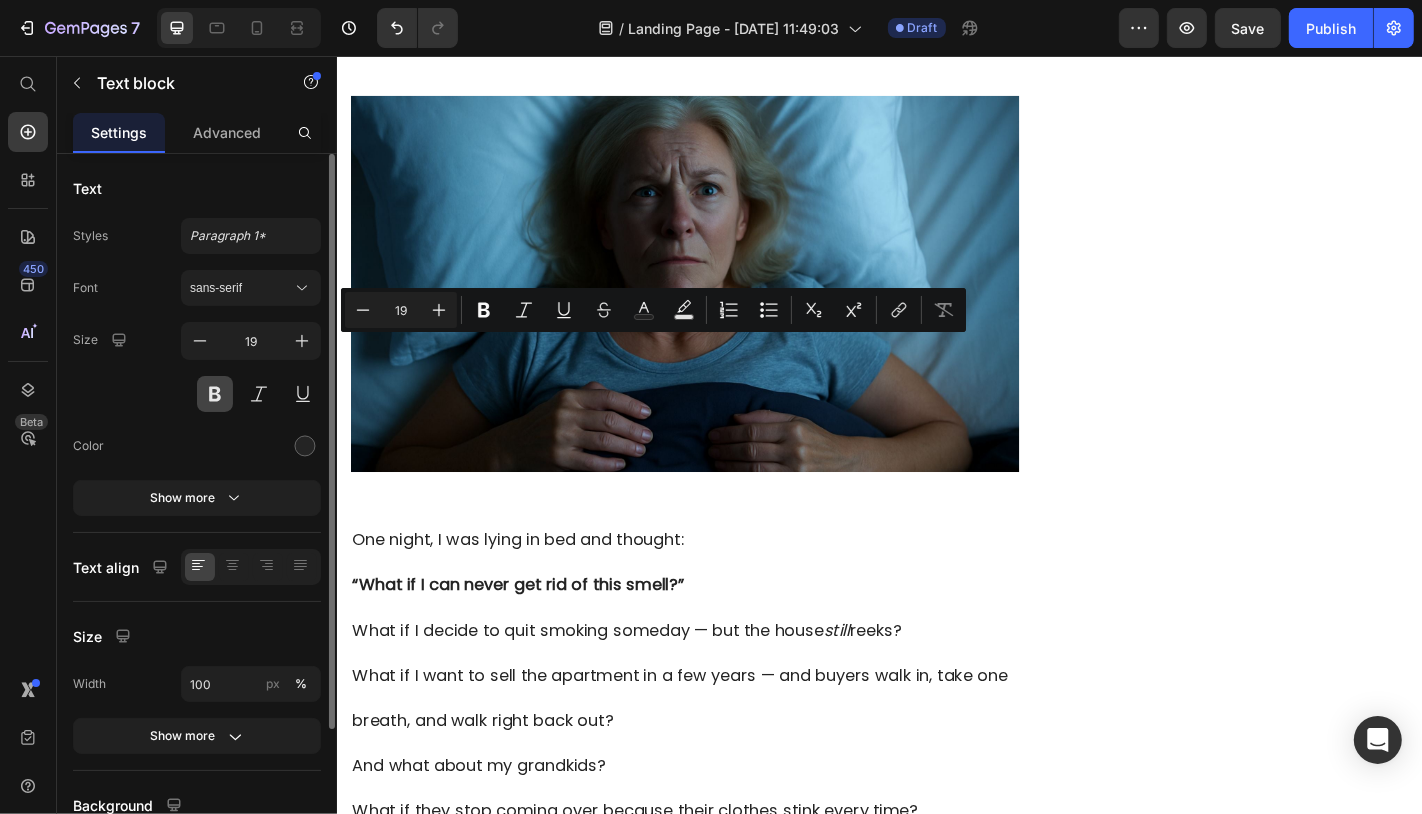 click at bounding box center (215, 394) 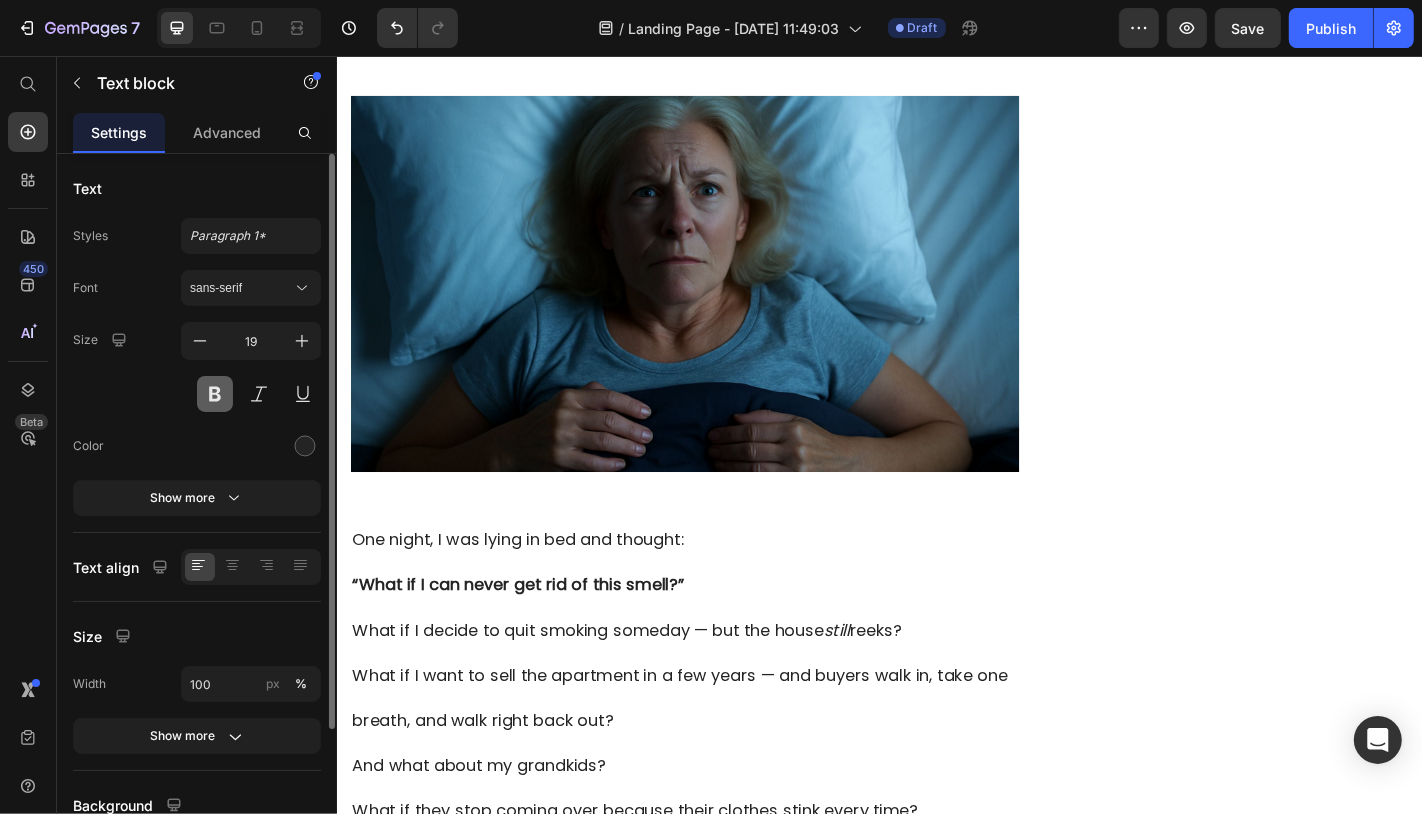 click at bounding box center [215, 394] 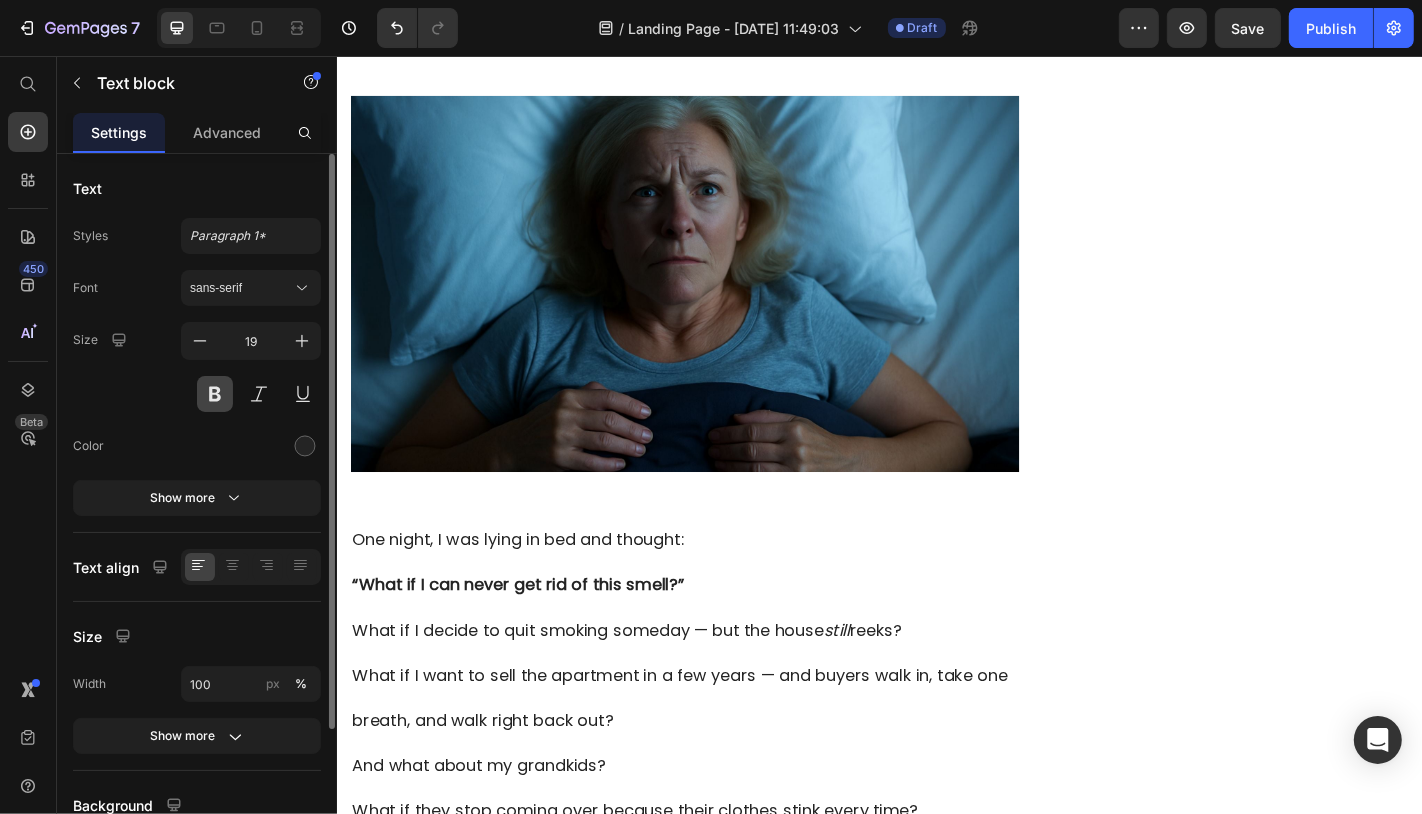 click at bounding box center [215, 394] 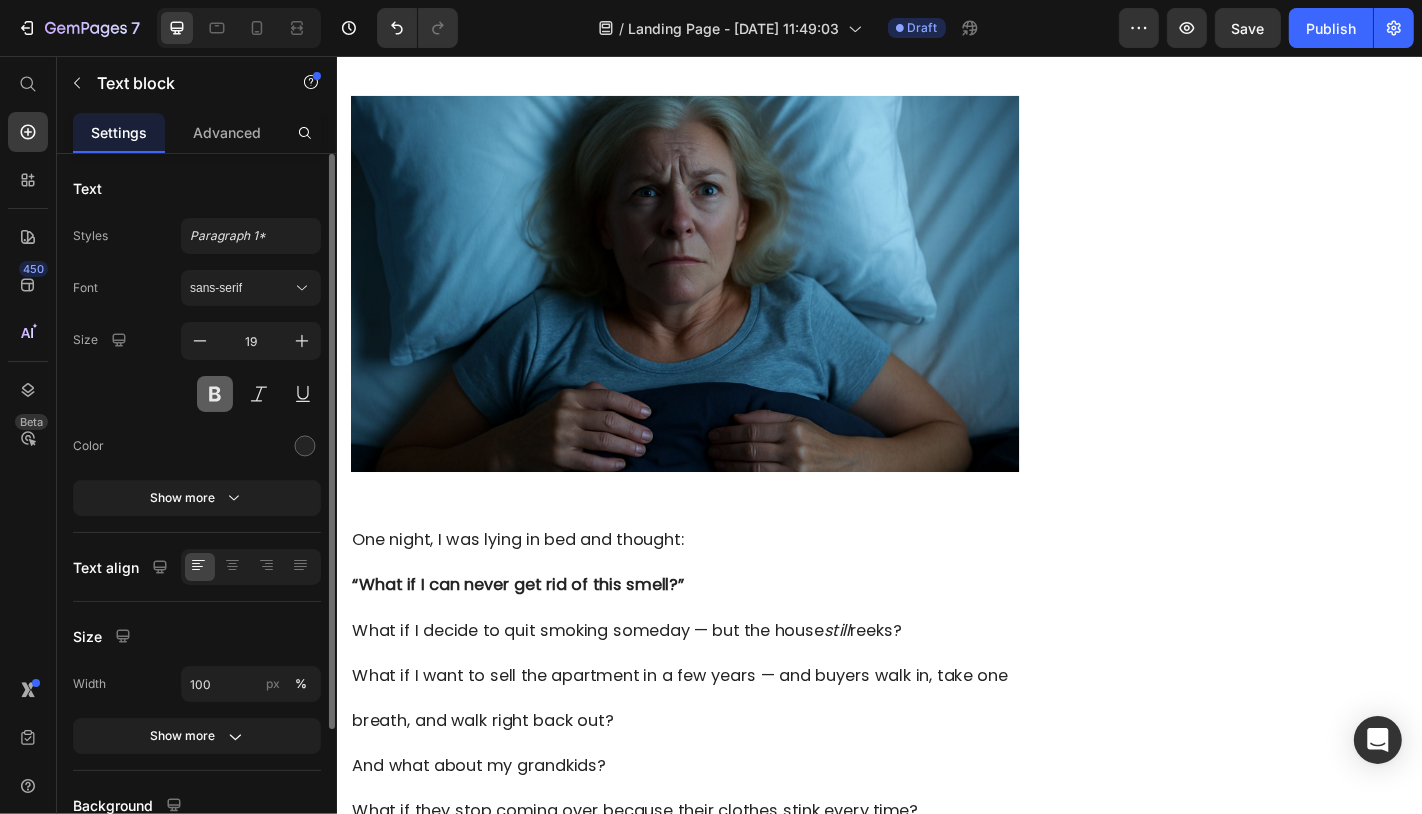 click at bounding box center [215, 394] 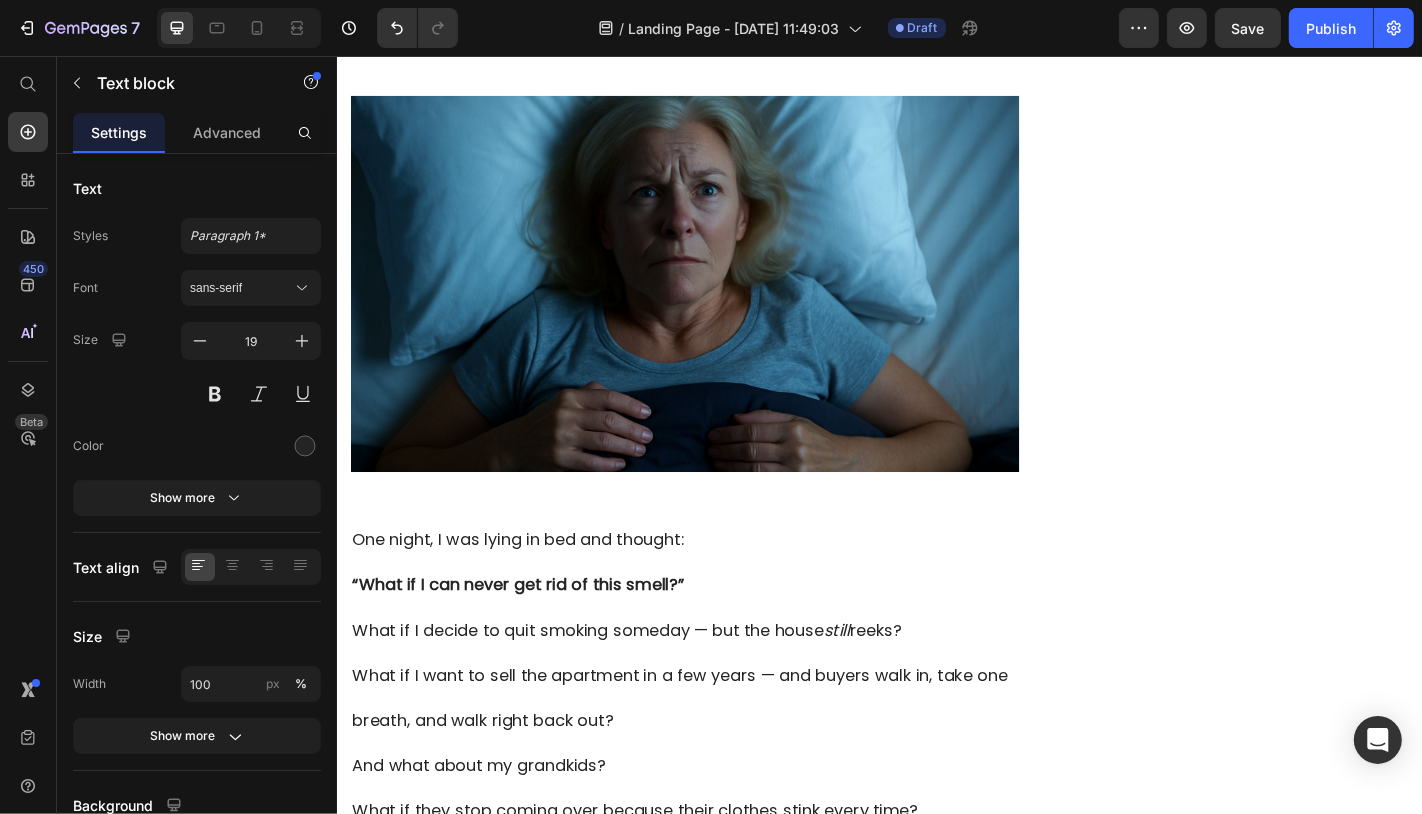 click on "Luktfri ger dig en renare hemmiljö – och en lättare vardag." at bounding box center (554, -4) 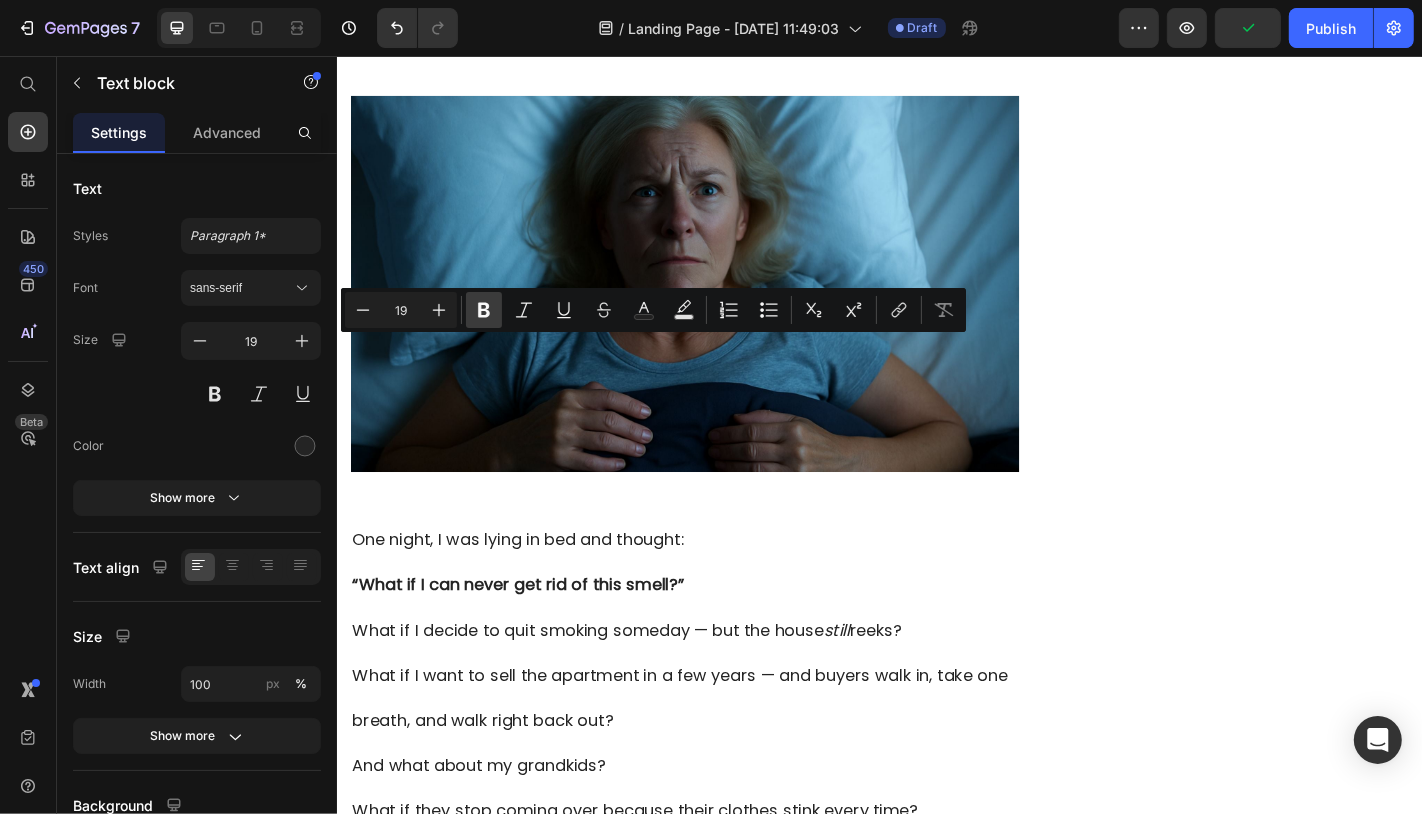 click 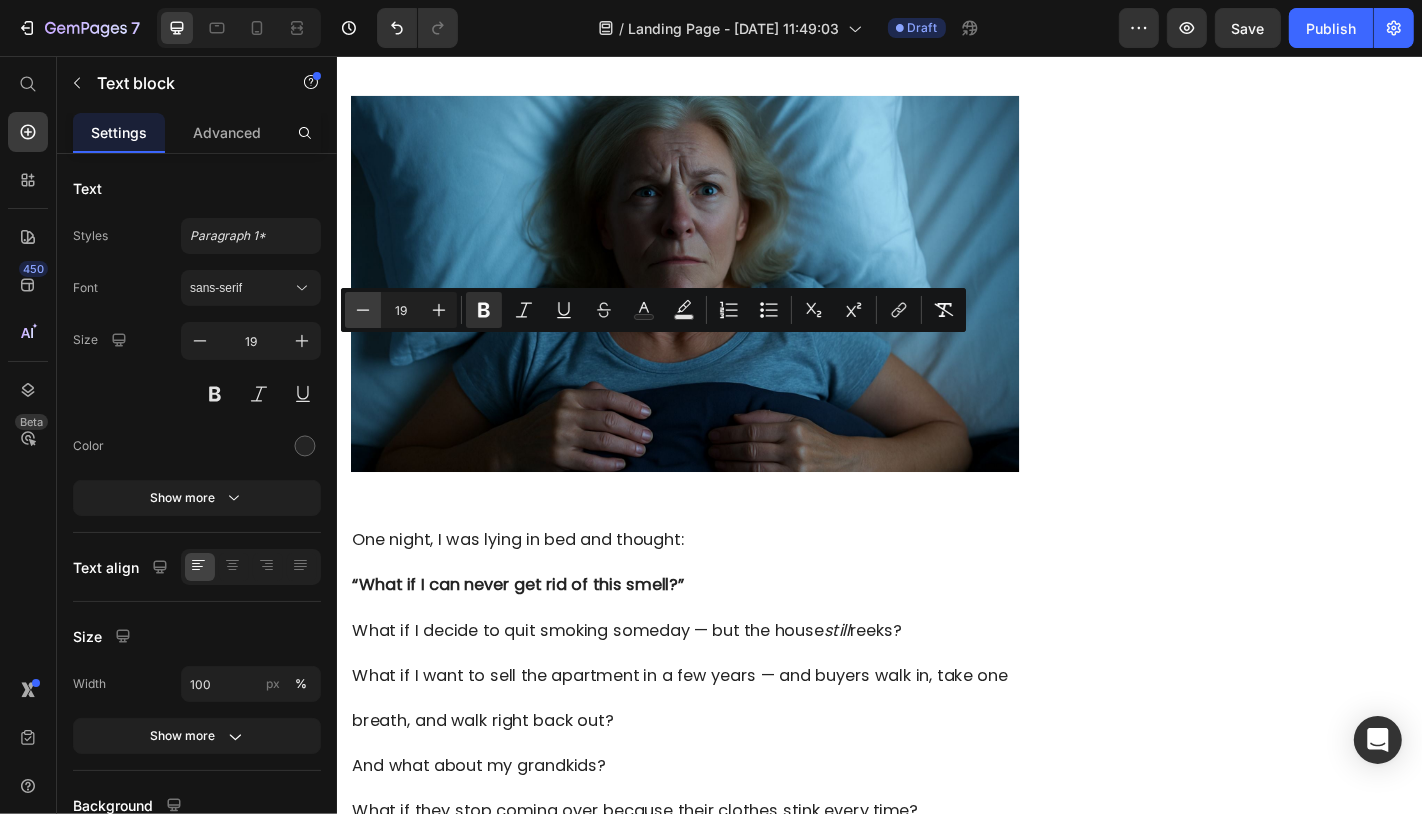 click on "Minus" at bounding box center (363, 310) 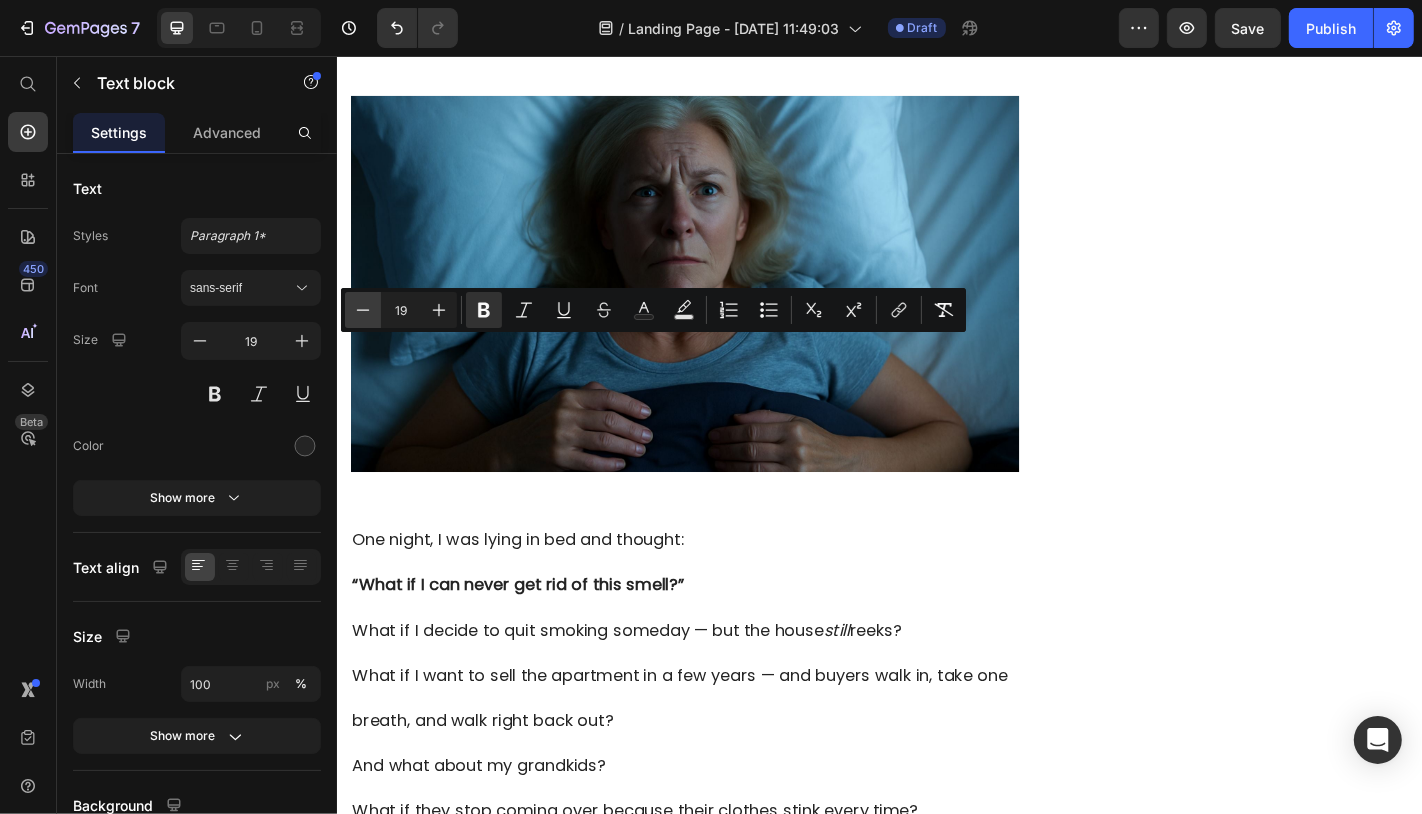 type on "18" 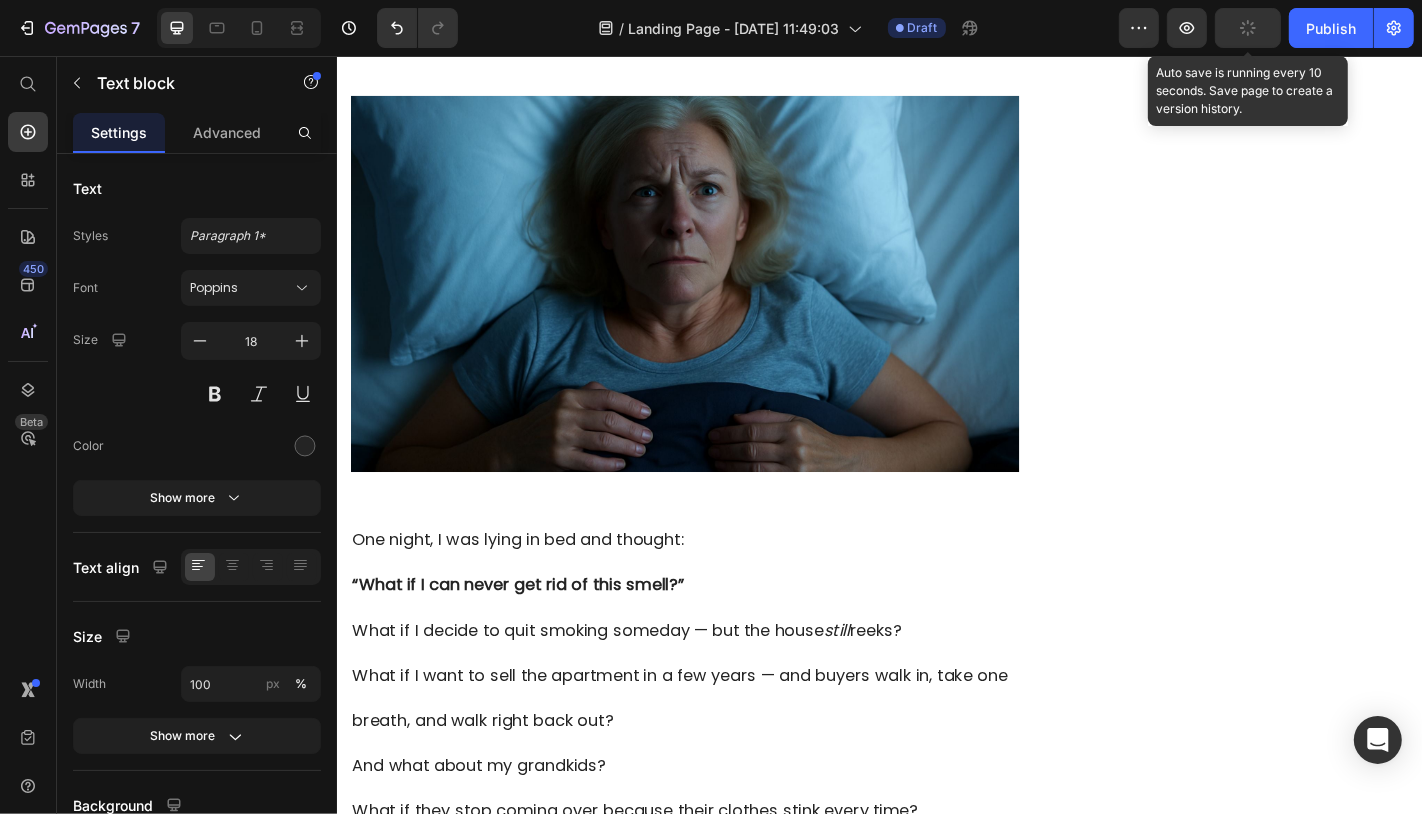 click 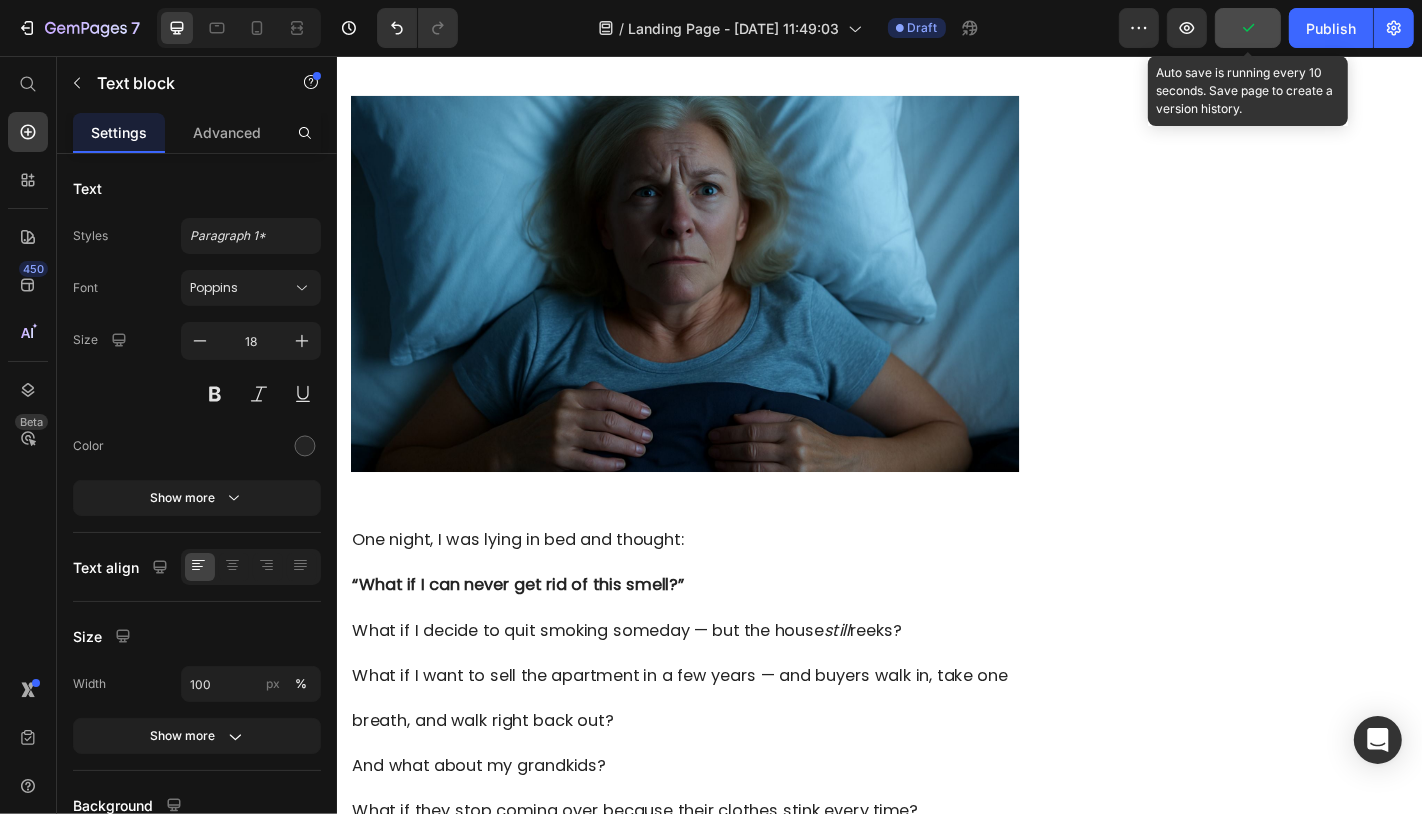 click 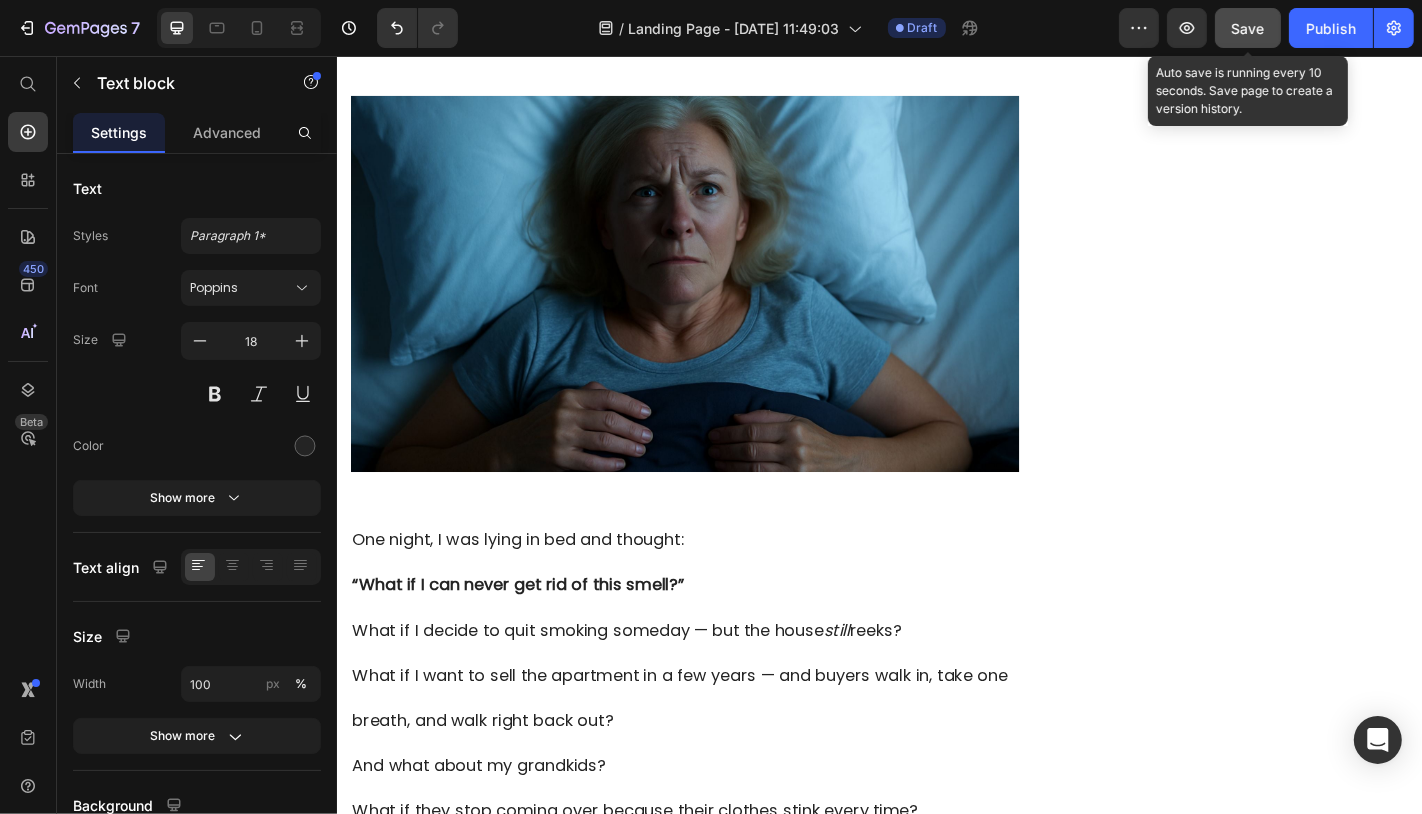 click on "Save" 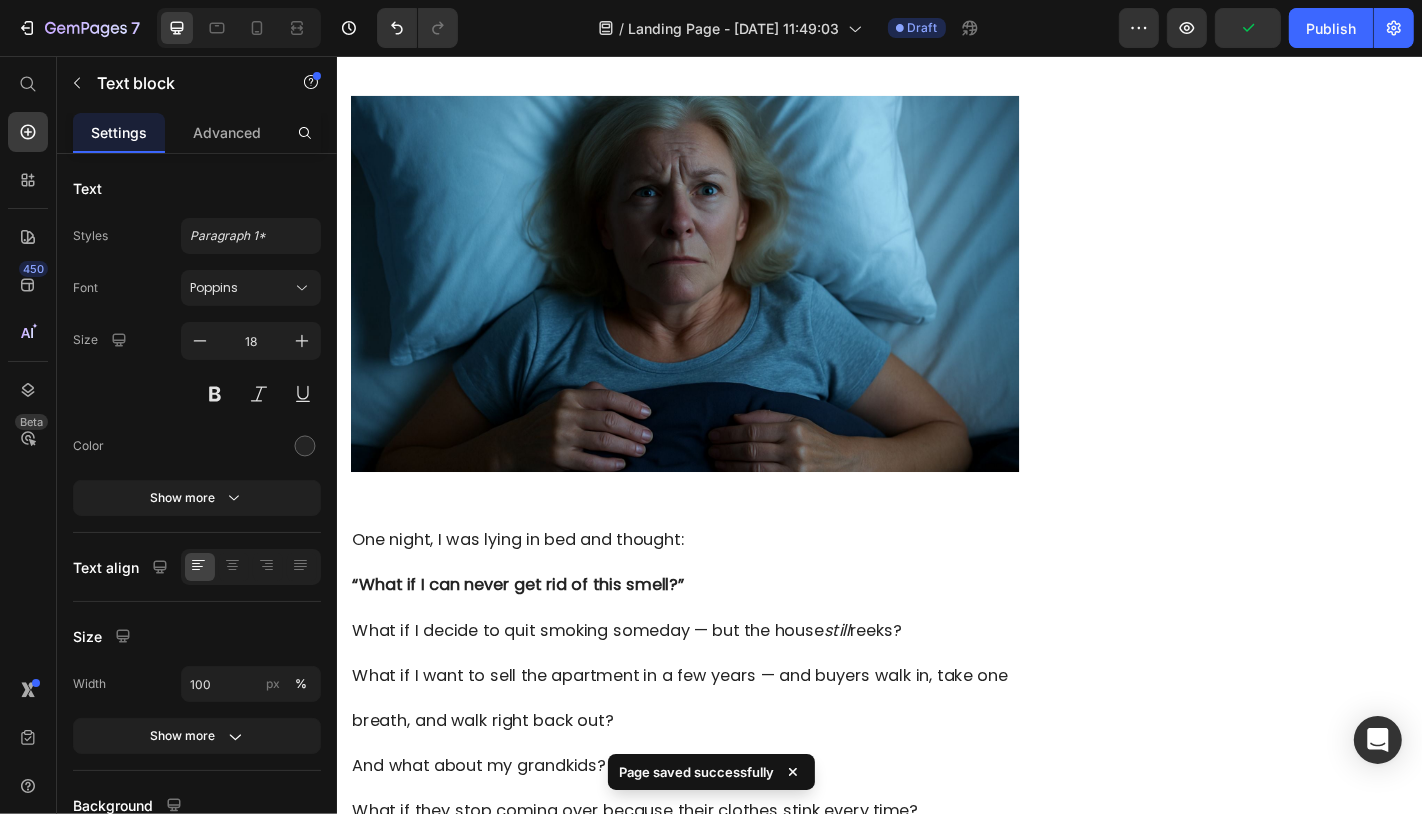 click on "/  Landing Page - [DATE] 11:49:03 Draft" 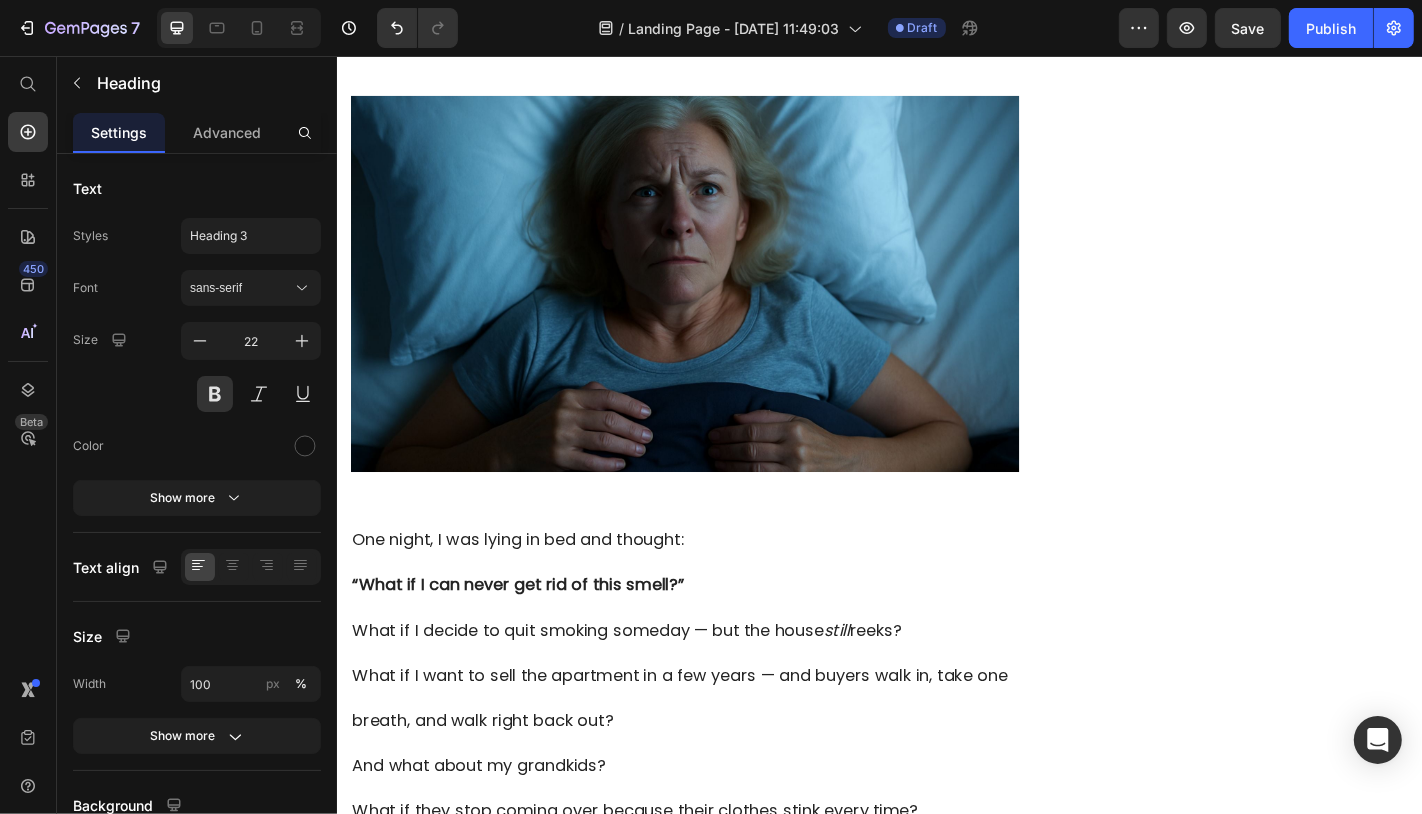 click on "Bli av med instängda lukter." at bounding box center (554, -50) 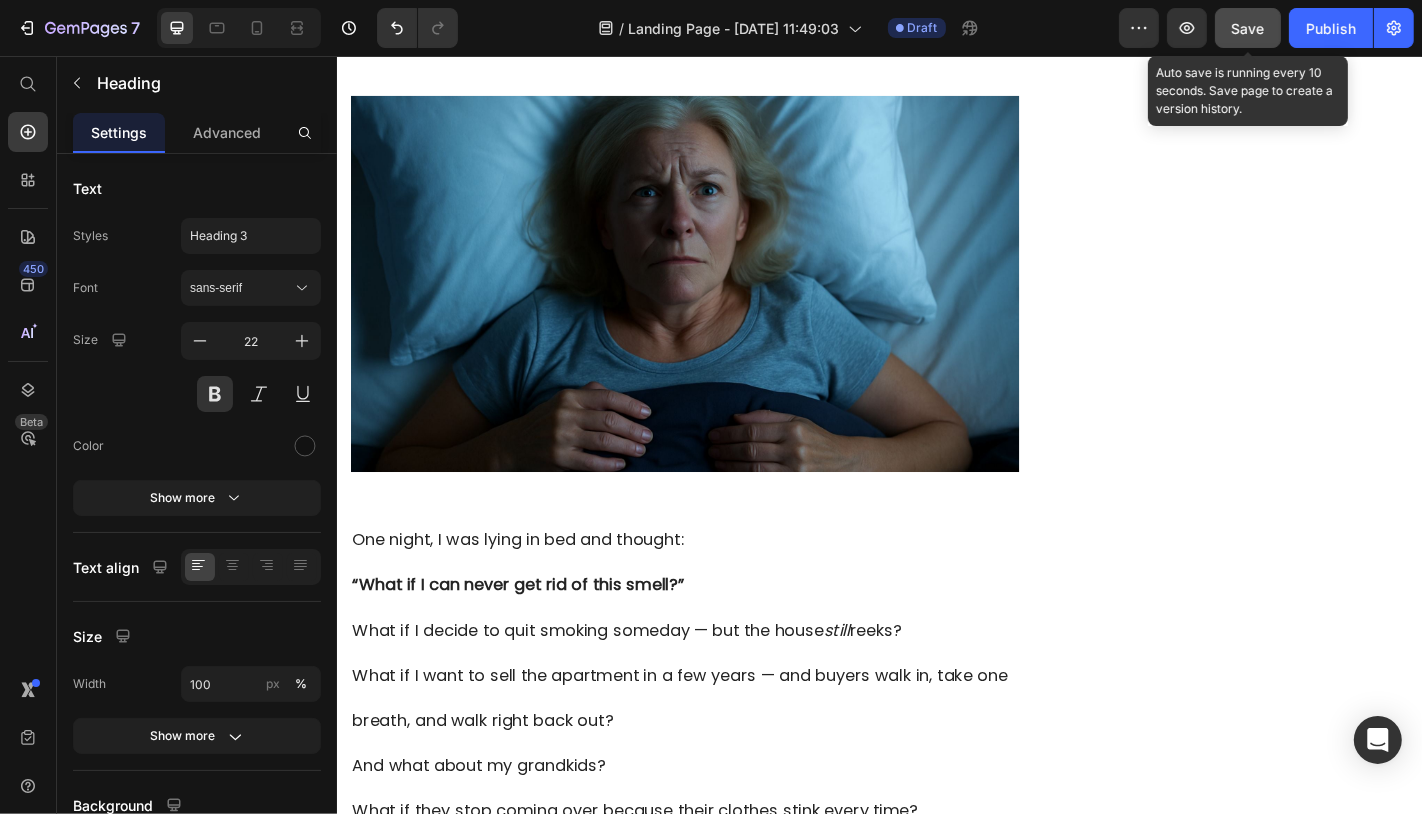 click on "Save" 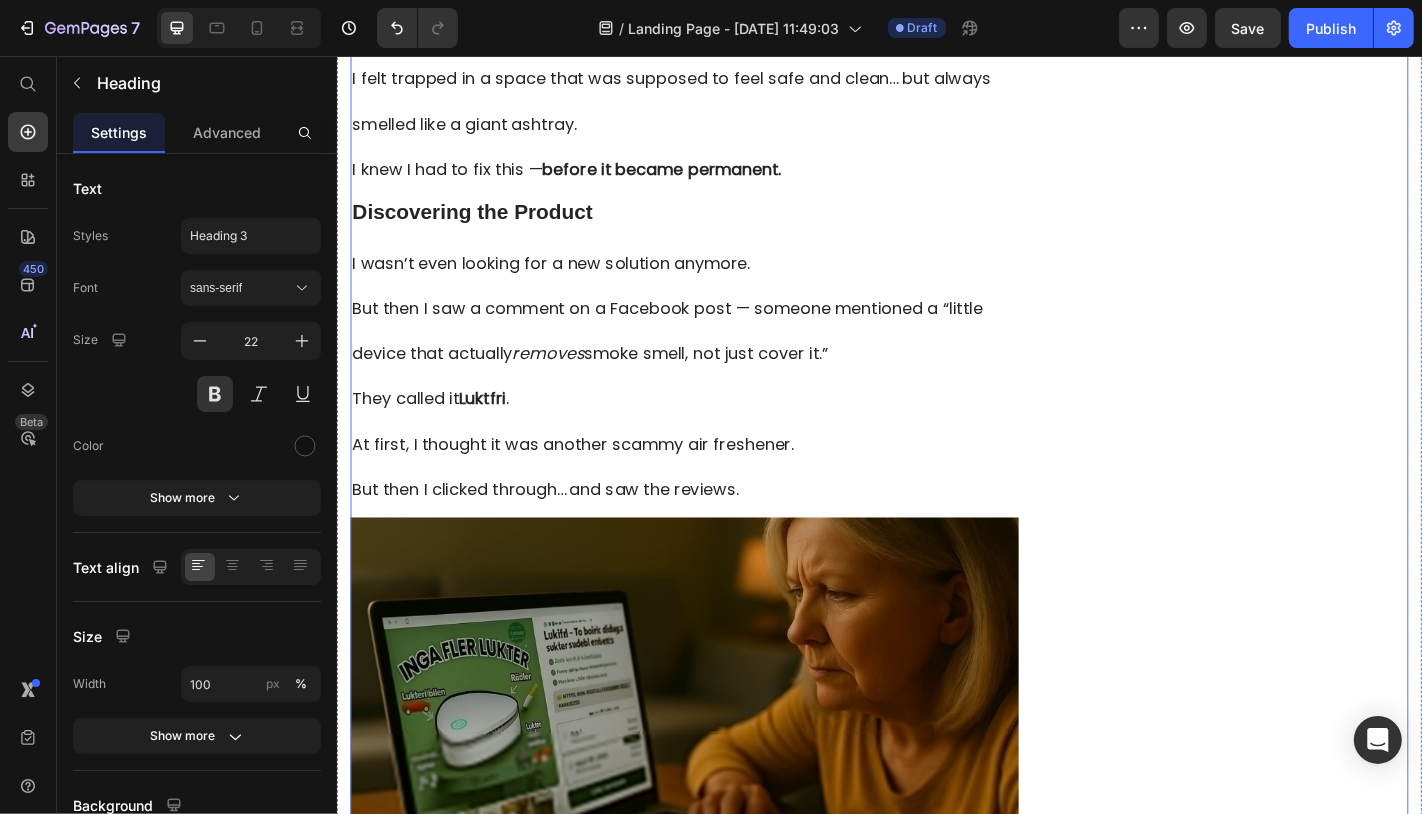 scroll, scrollTop: 4208, scrollLeft: 0, axis: vertical 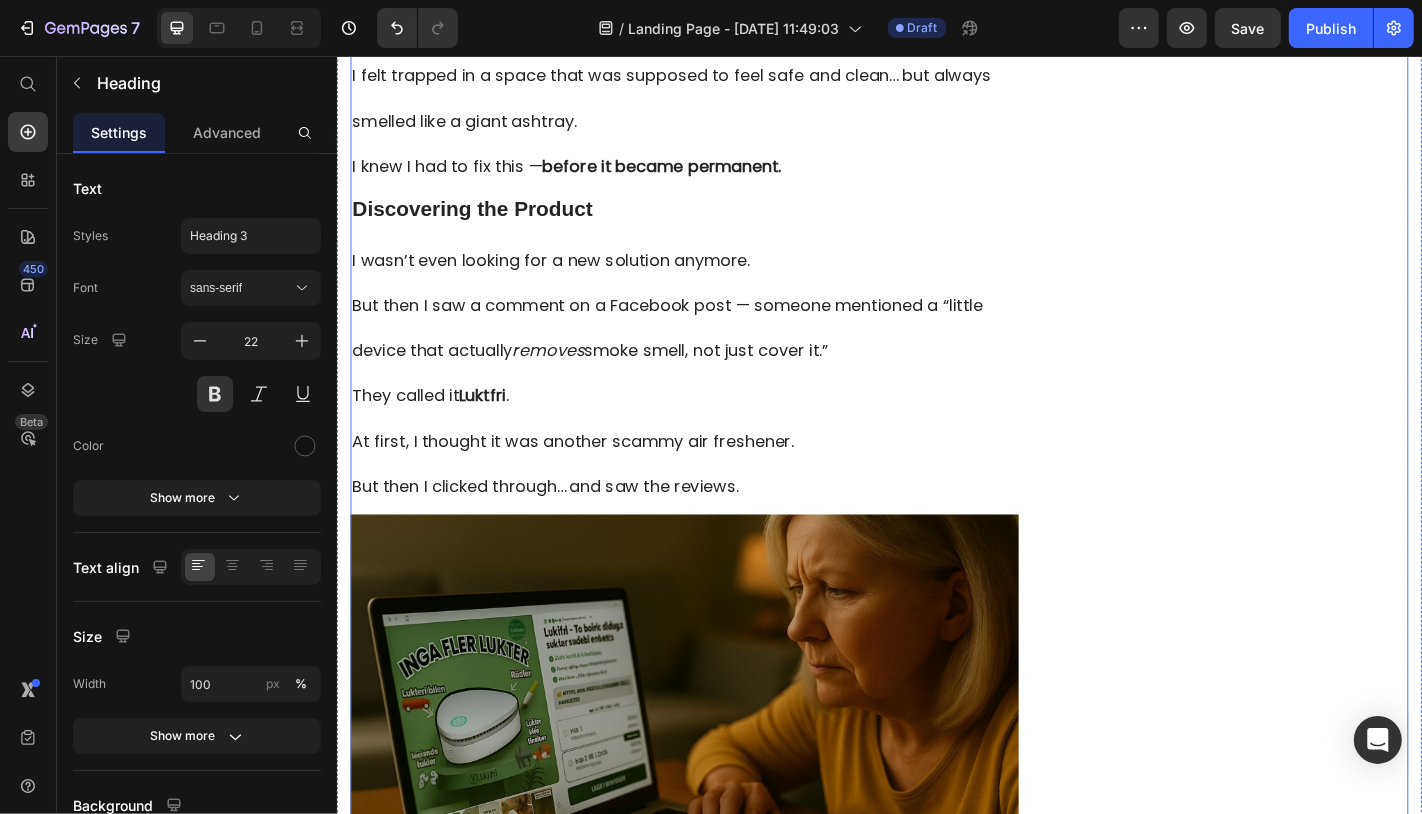 type 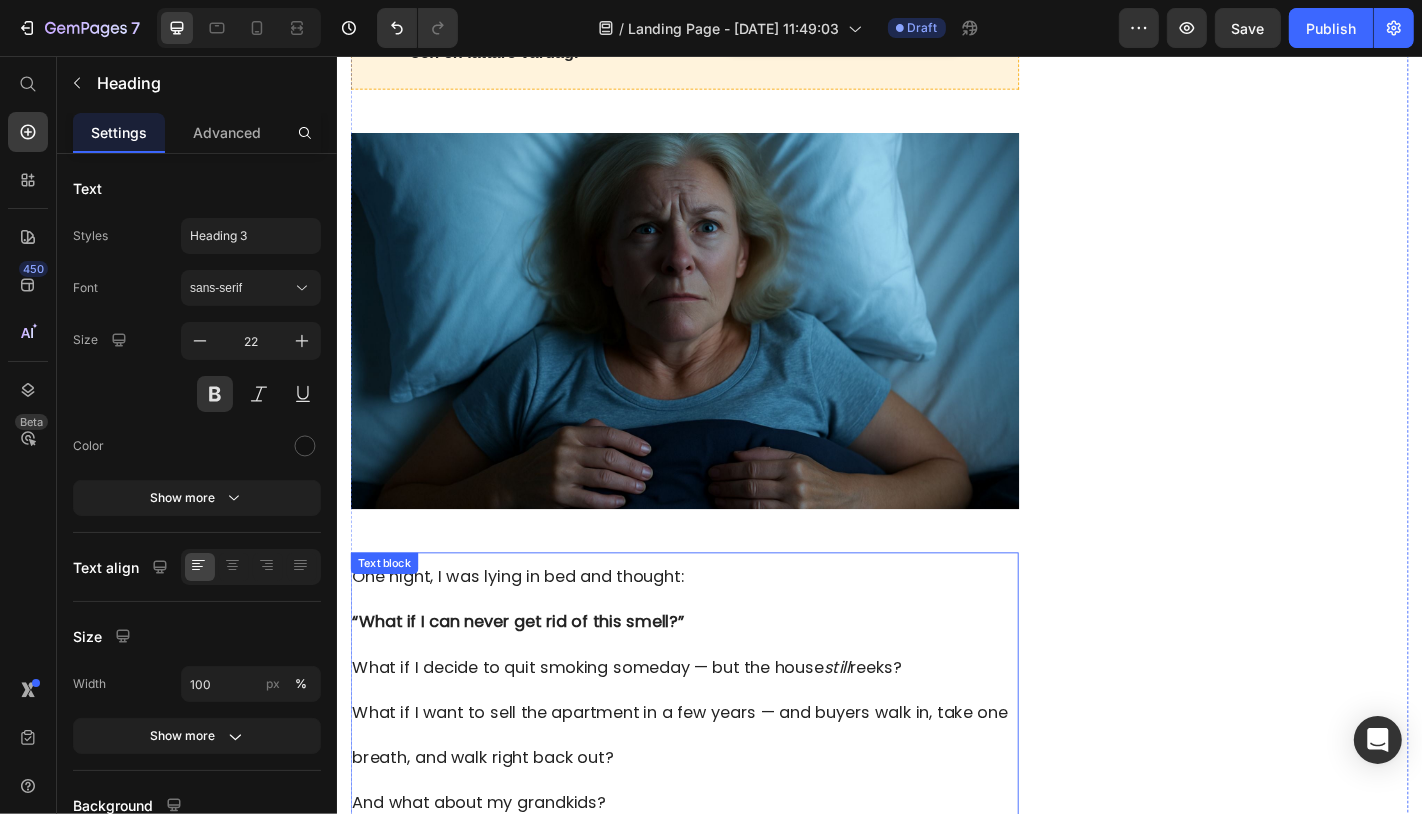 scroll, scrollTop: 2946, scrollLeft: 0, axis: vertical 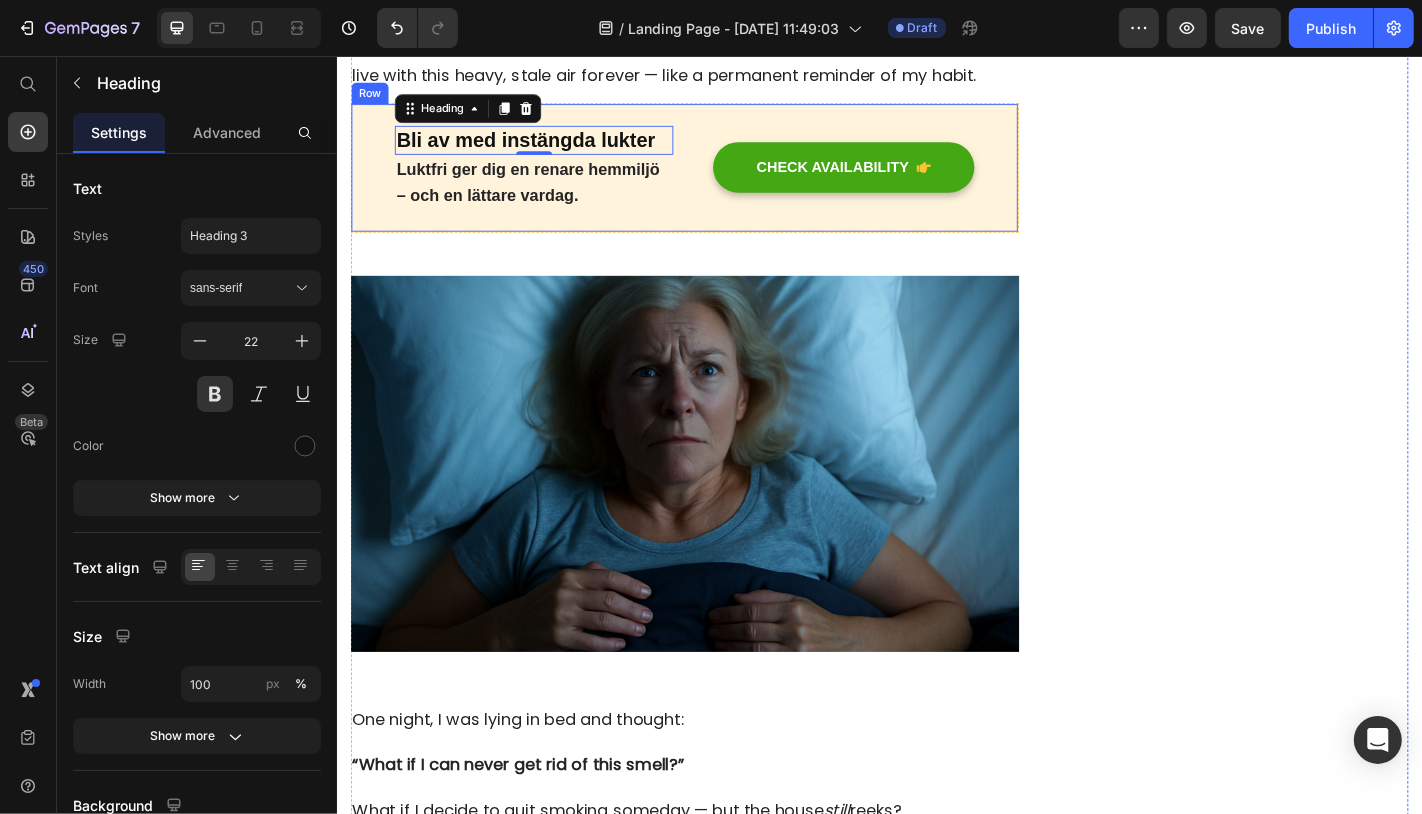click on "Bli av med instängda lukter Heading   0 Luktfri ger dig en renare hemmiljö – och en lättare vardag. Text block  	   CHECK AVAILABILITY Button Row" at bounding box center [720, 180] 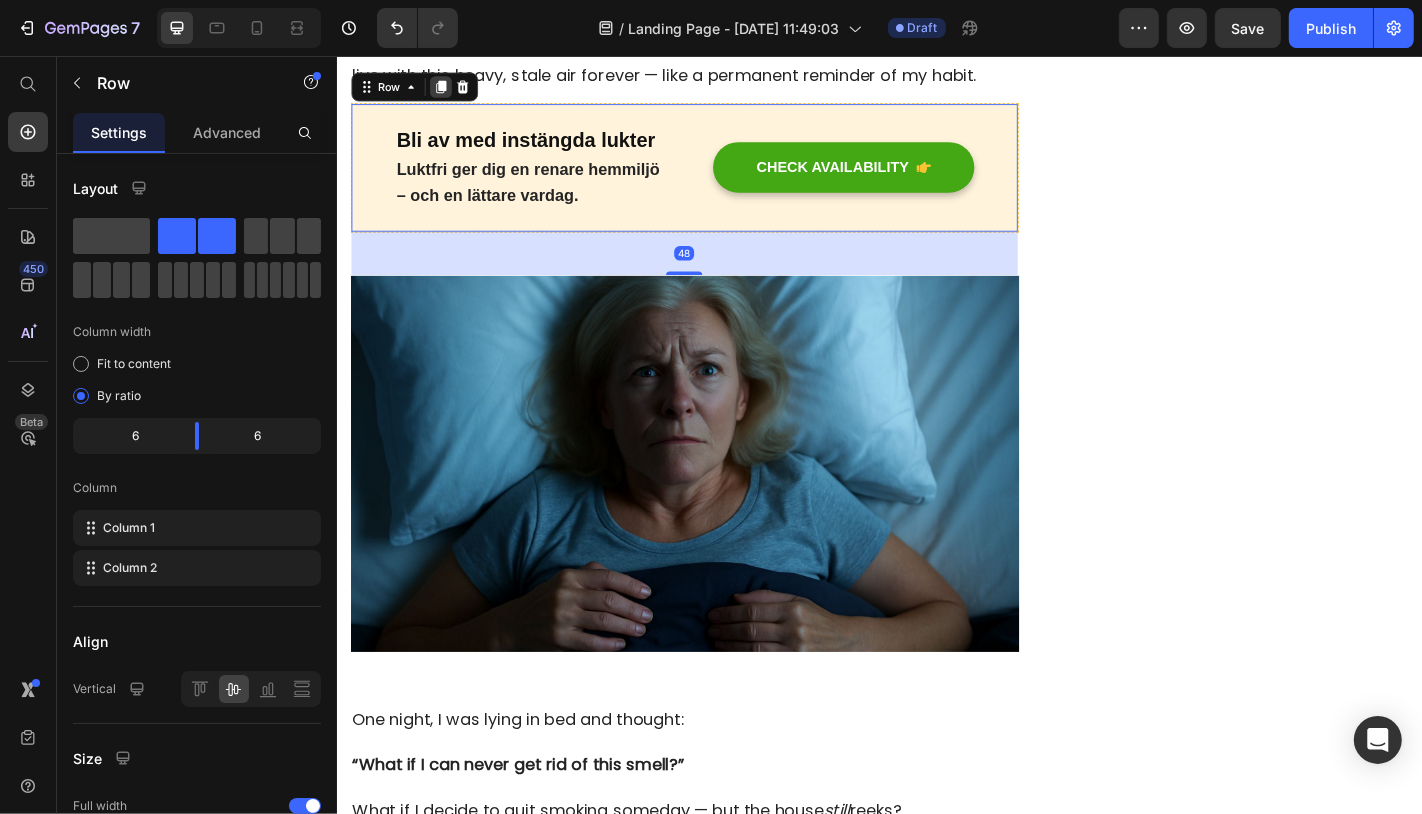 click 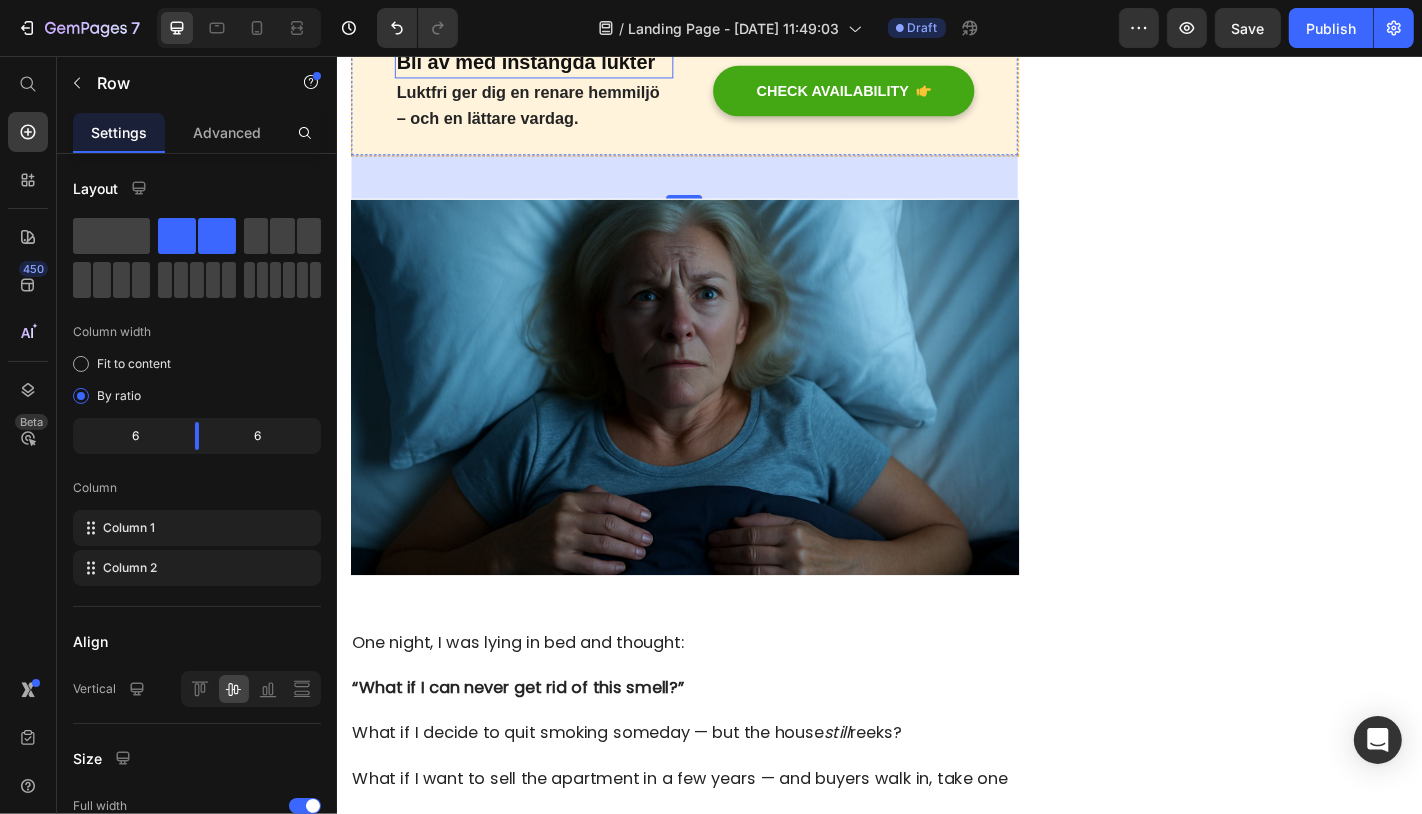 scroll, scrollTop: 3224, scrollLeft: 0, axis: vertical 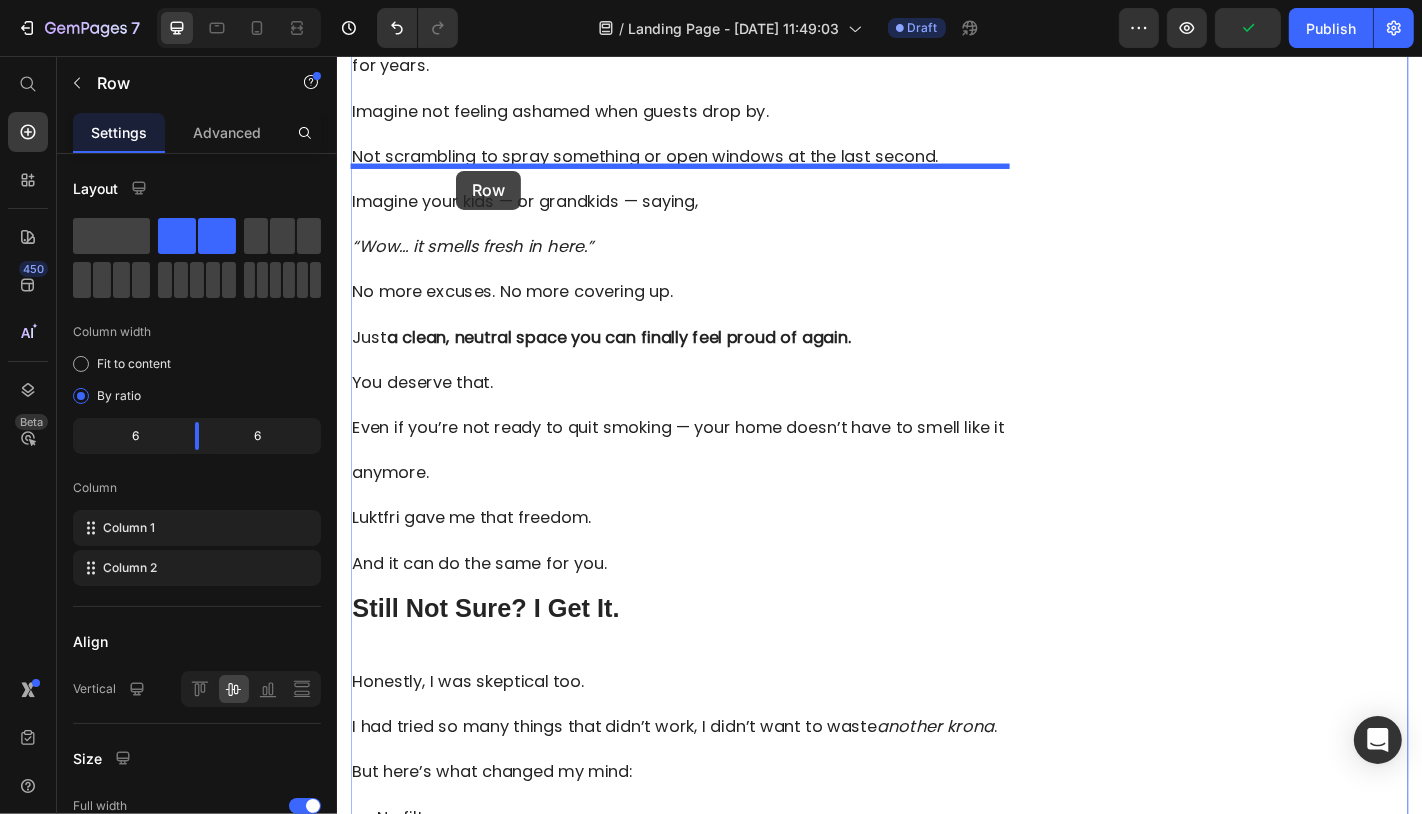 drag, startPoint x: 366, startPoint y: 407, endPoint x: 468, endPoint y: 183, distance: 246.13005 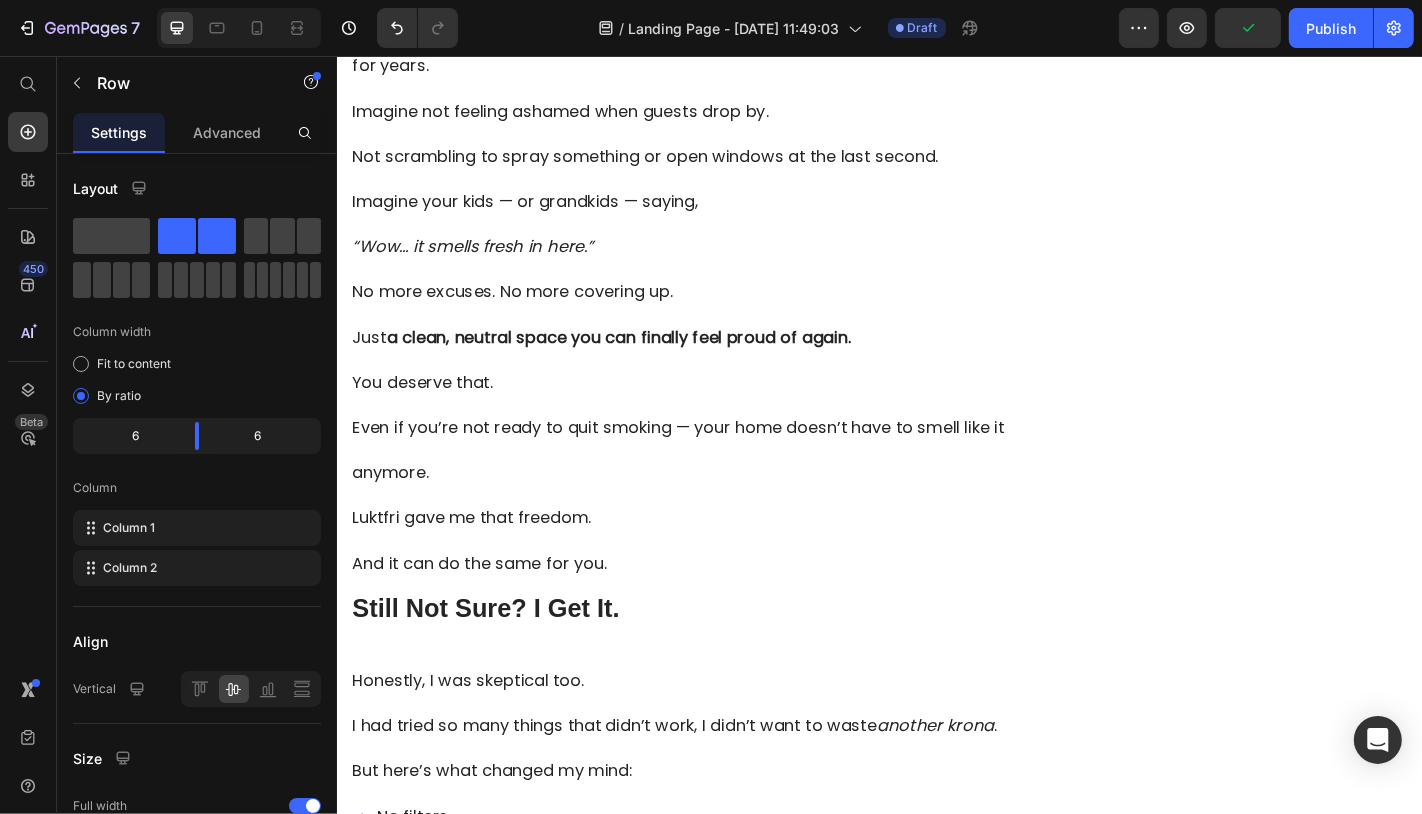 scroll, scrollTop: 9509, scrollLeft: 0, axis: vertical 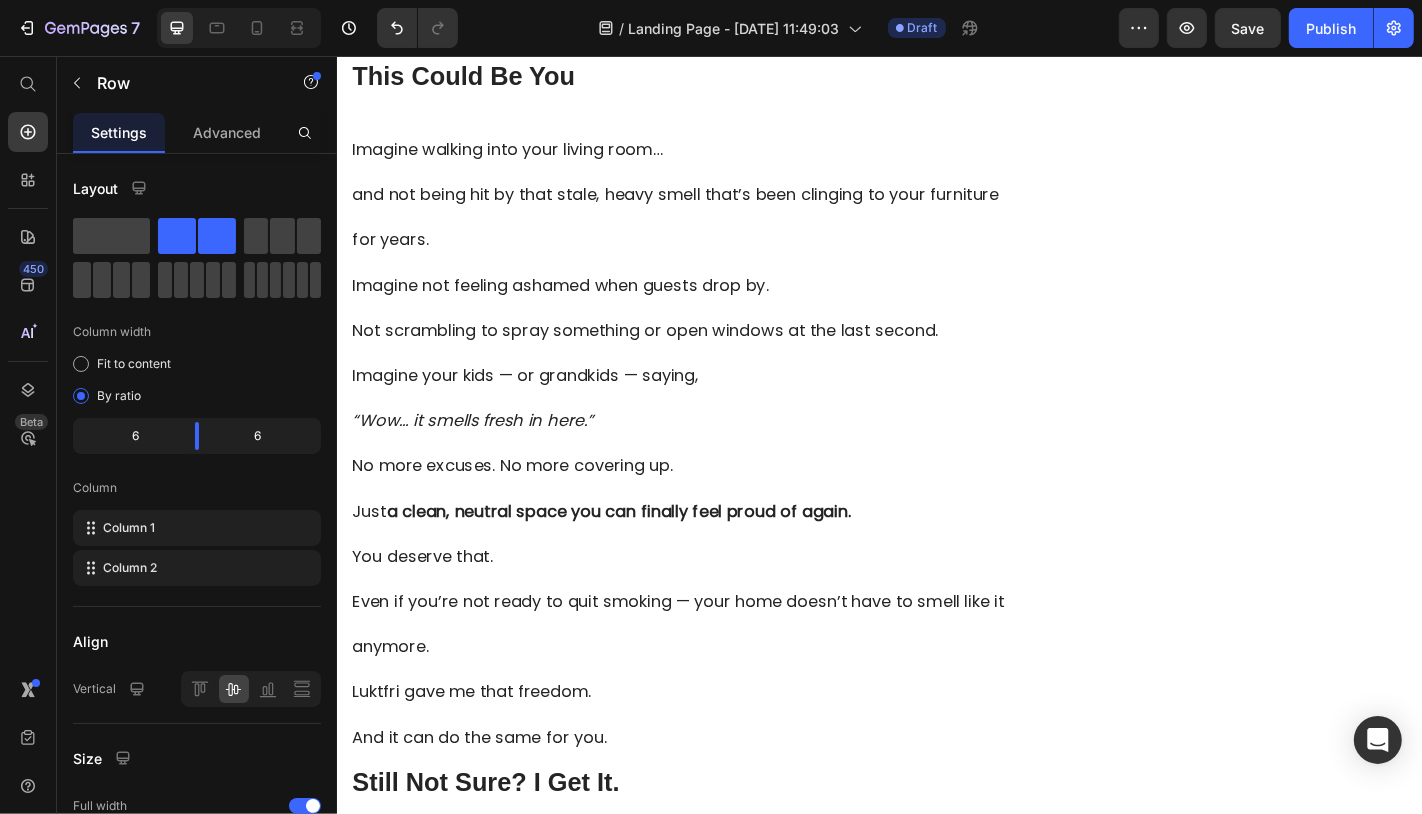 click 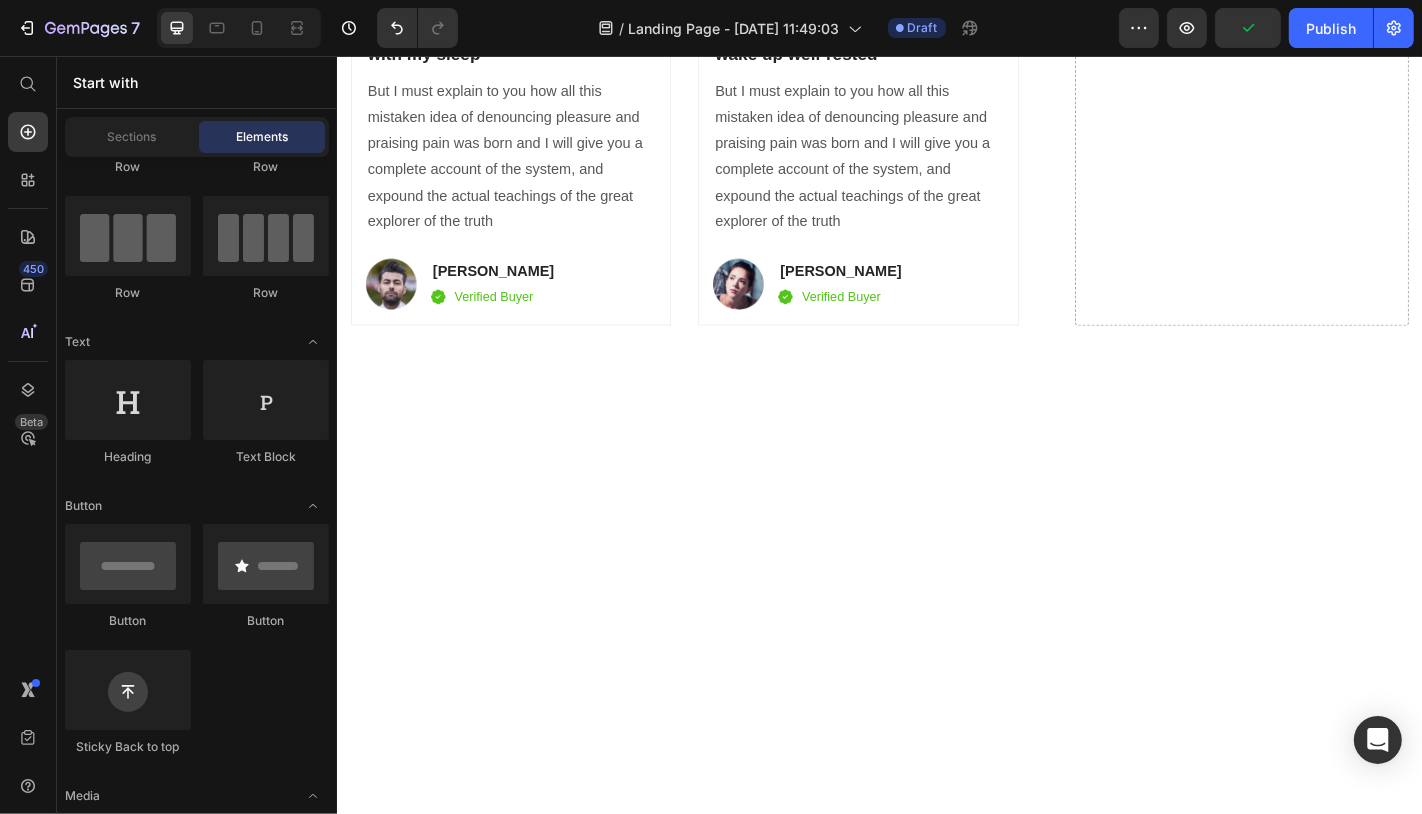 scroll, scrollTop: 12331, scrollLeft: 0, axis: vertical 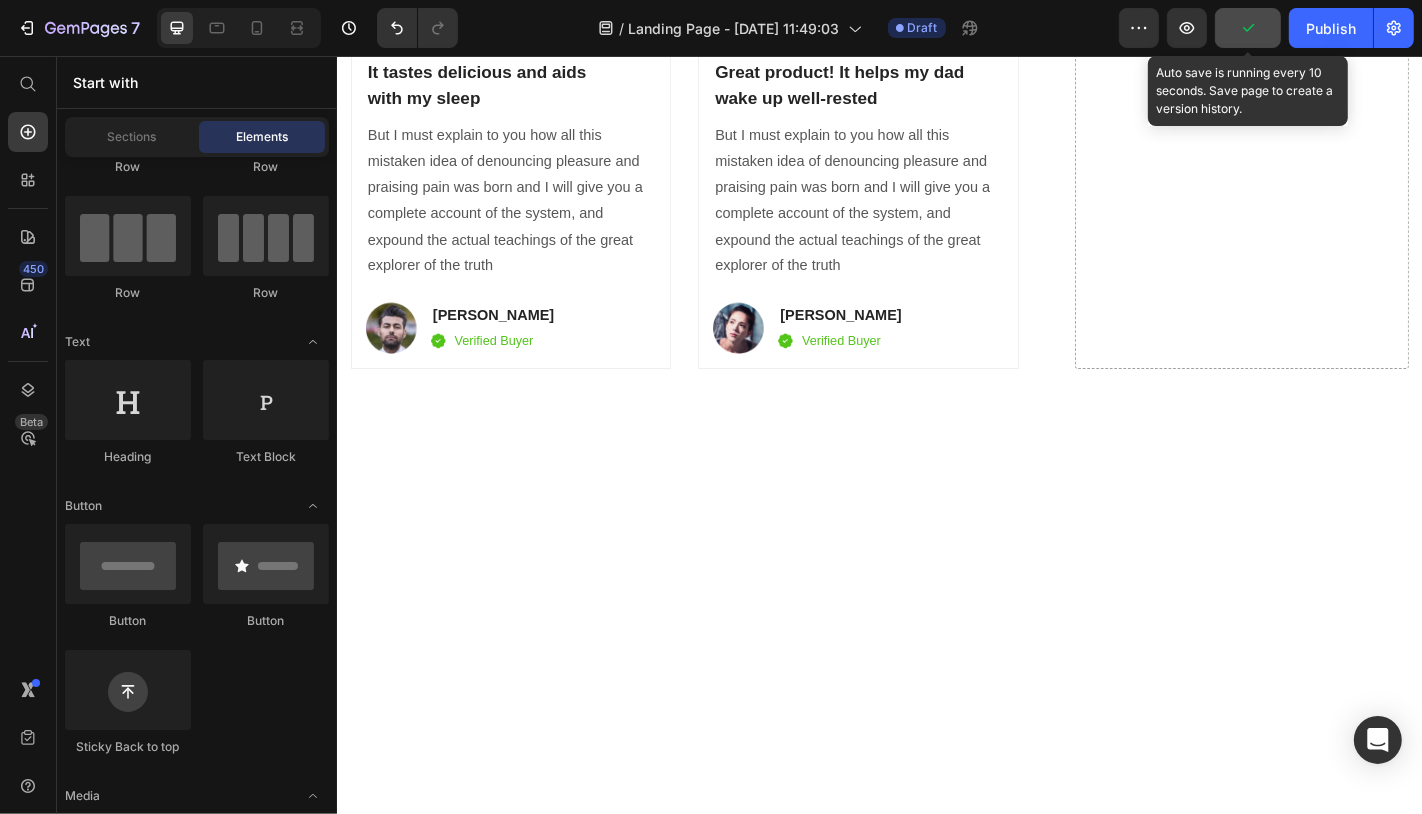 click 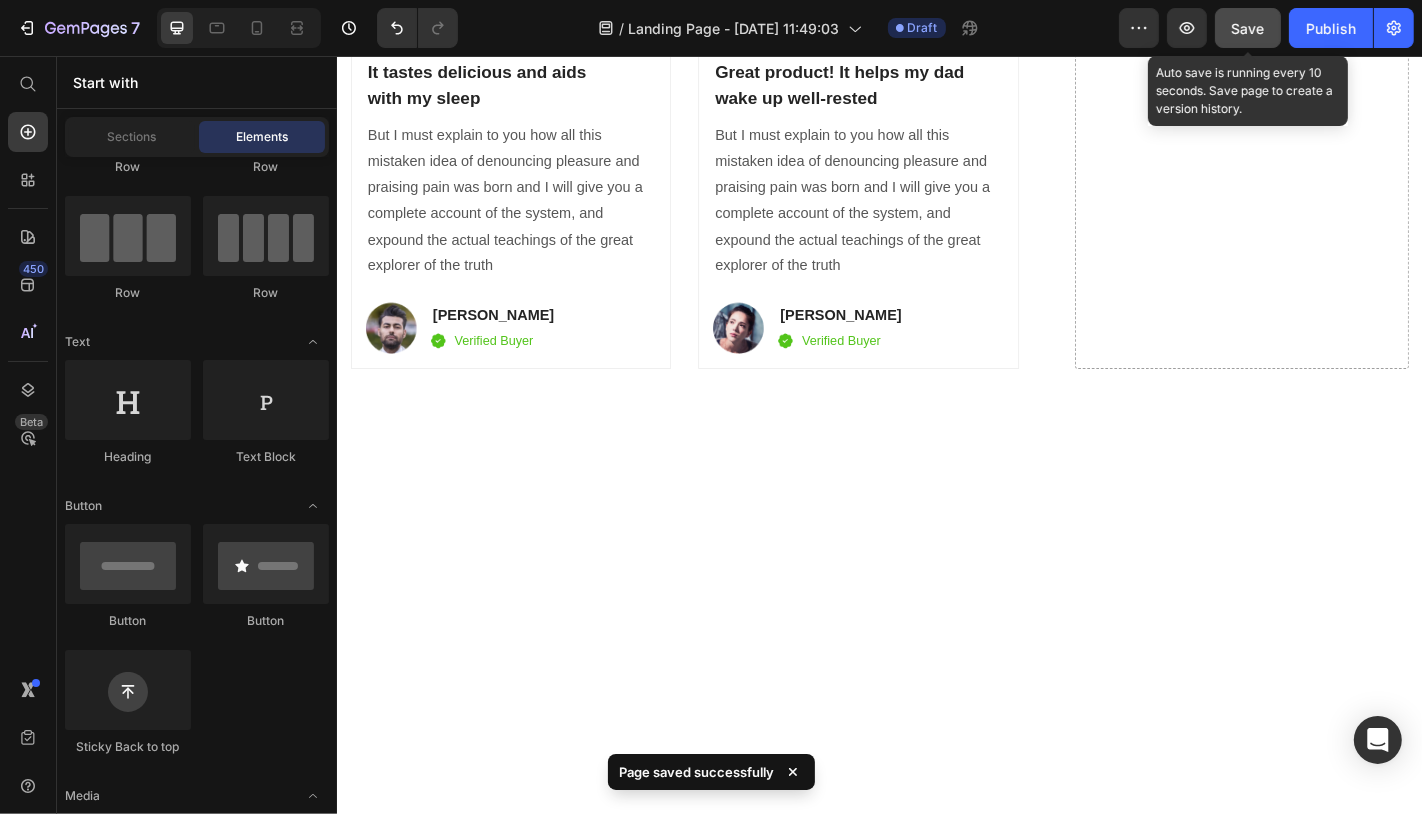 click on "Save" 